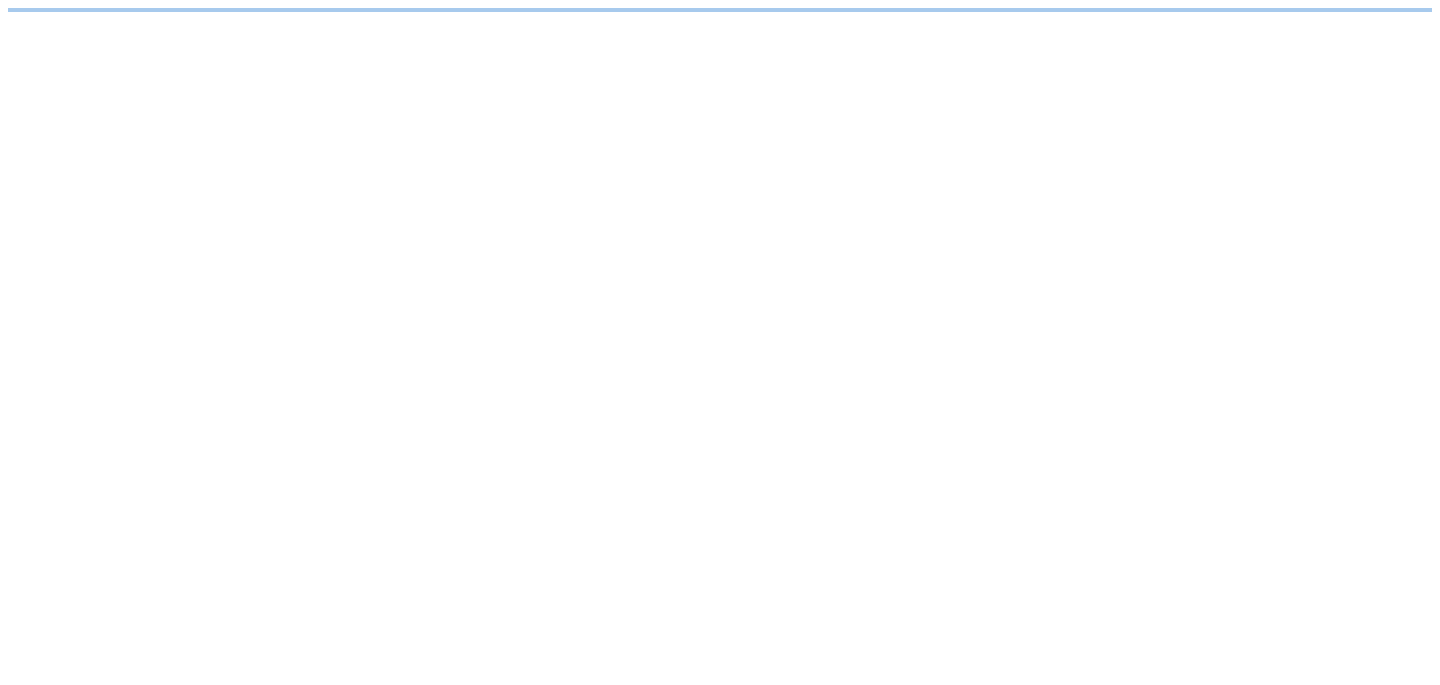 scroll, scrollTop: 0, scrollLeft: 0, axis: both 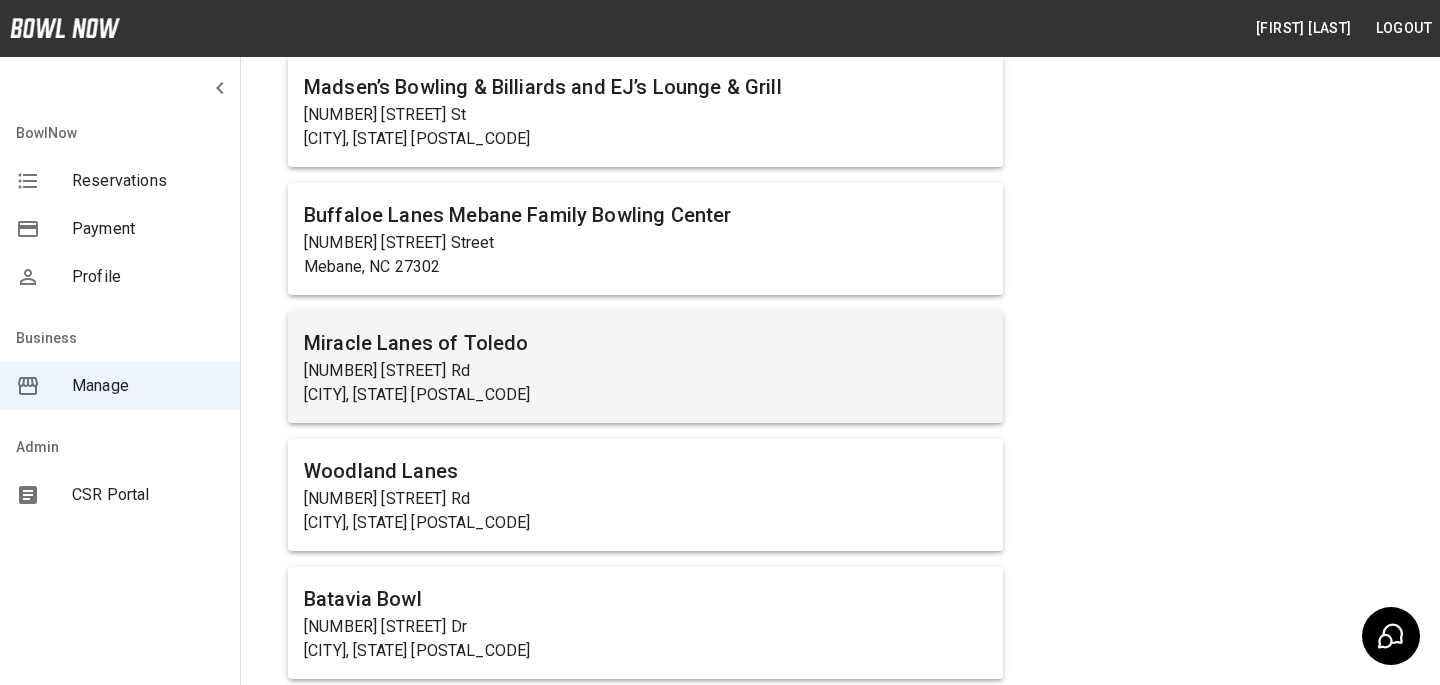 click on "[CITY], [STATE] [POSTAL_CODE]" at bounding box center (645, 395) 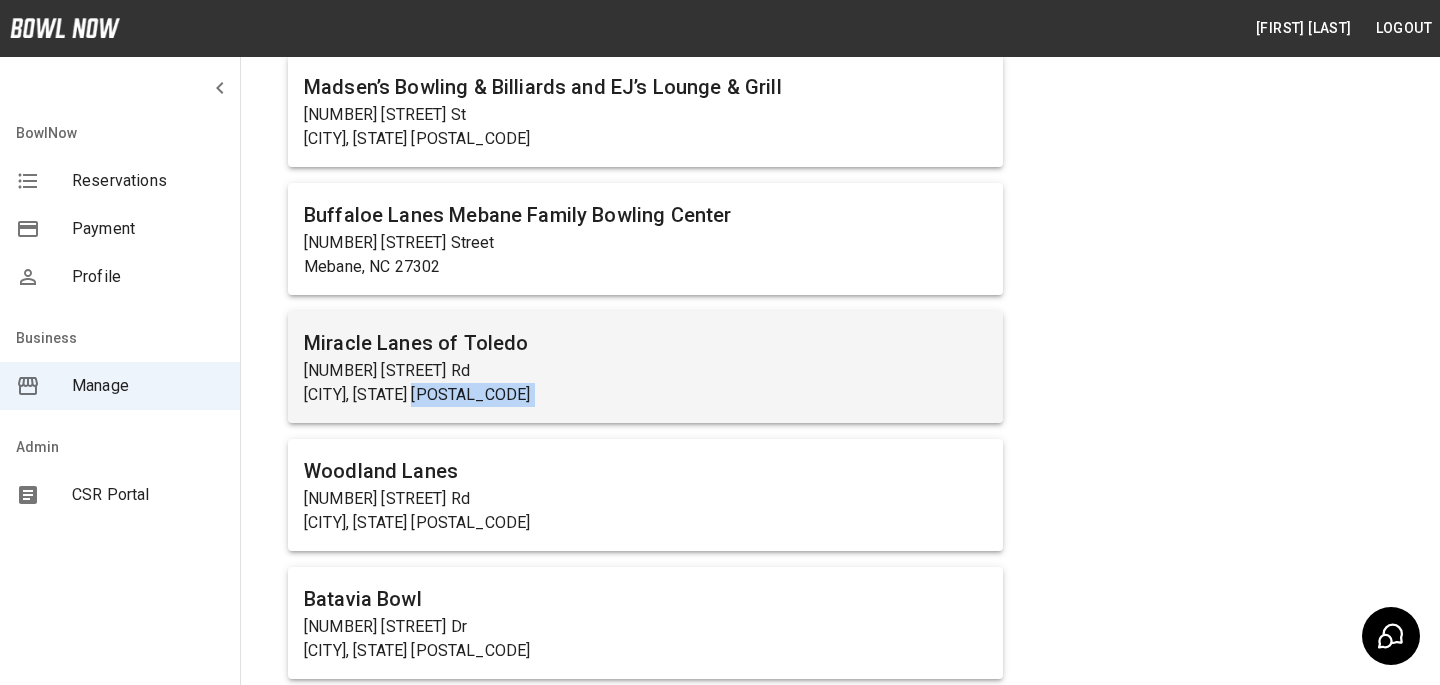 click on "[CITY], [STATE] [POSTAL_CODE]" at bounding box center [645, 395] 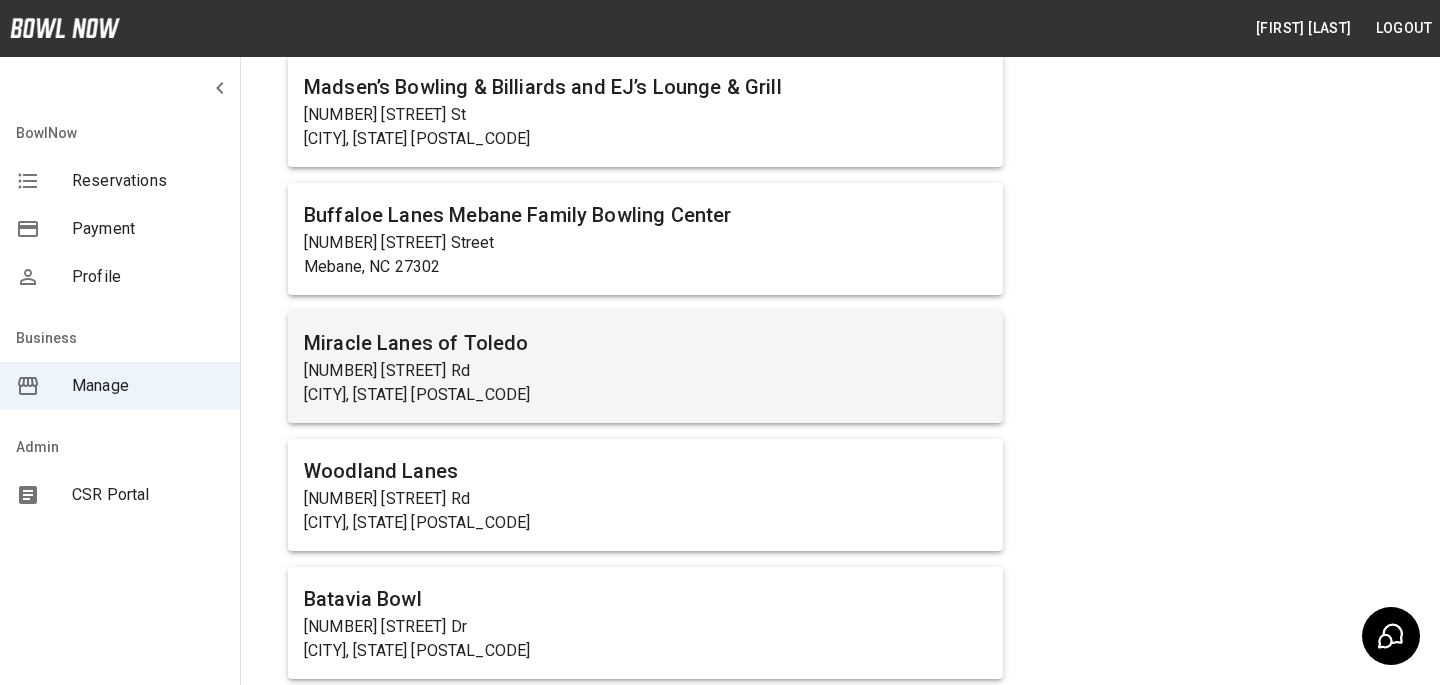 click on "Miracle Lanes of Toledo" at bounding box center [645, 343] 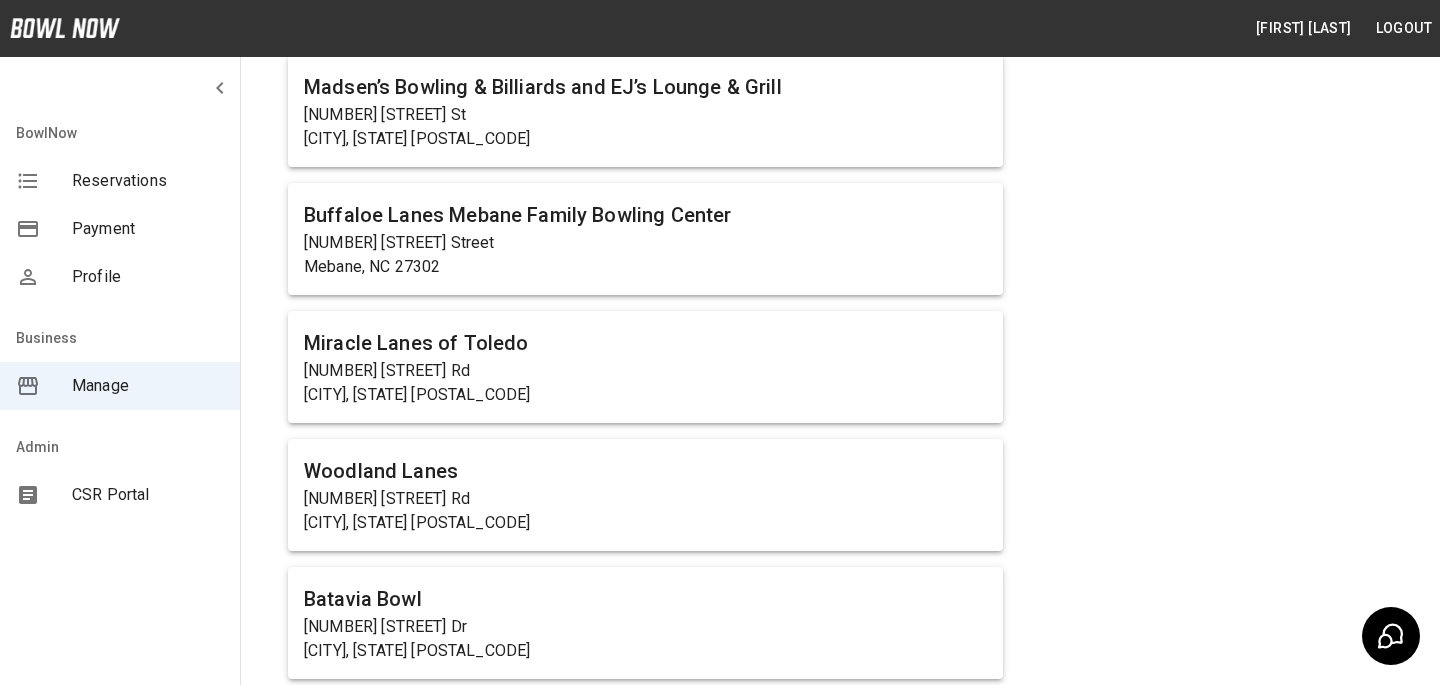 click on "Admin CSR Portal" at bounding box center [120, 475] 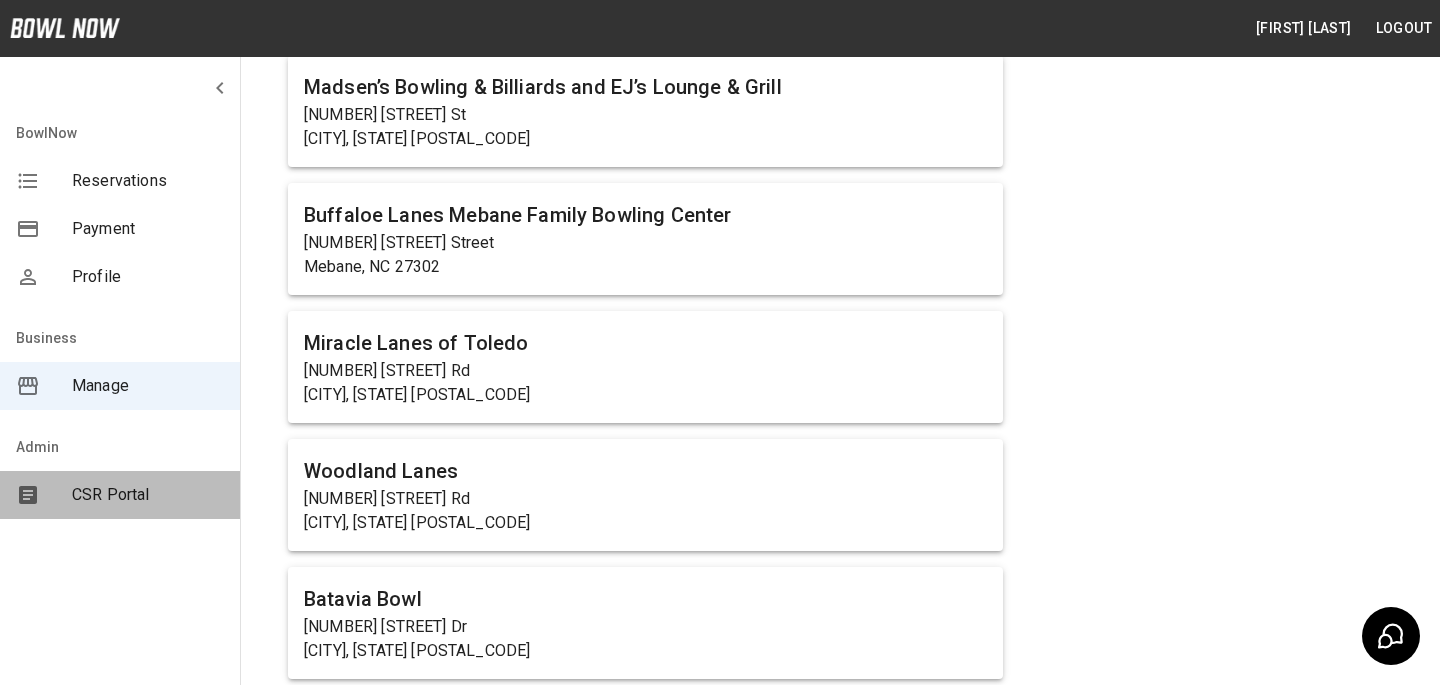 click 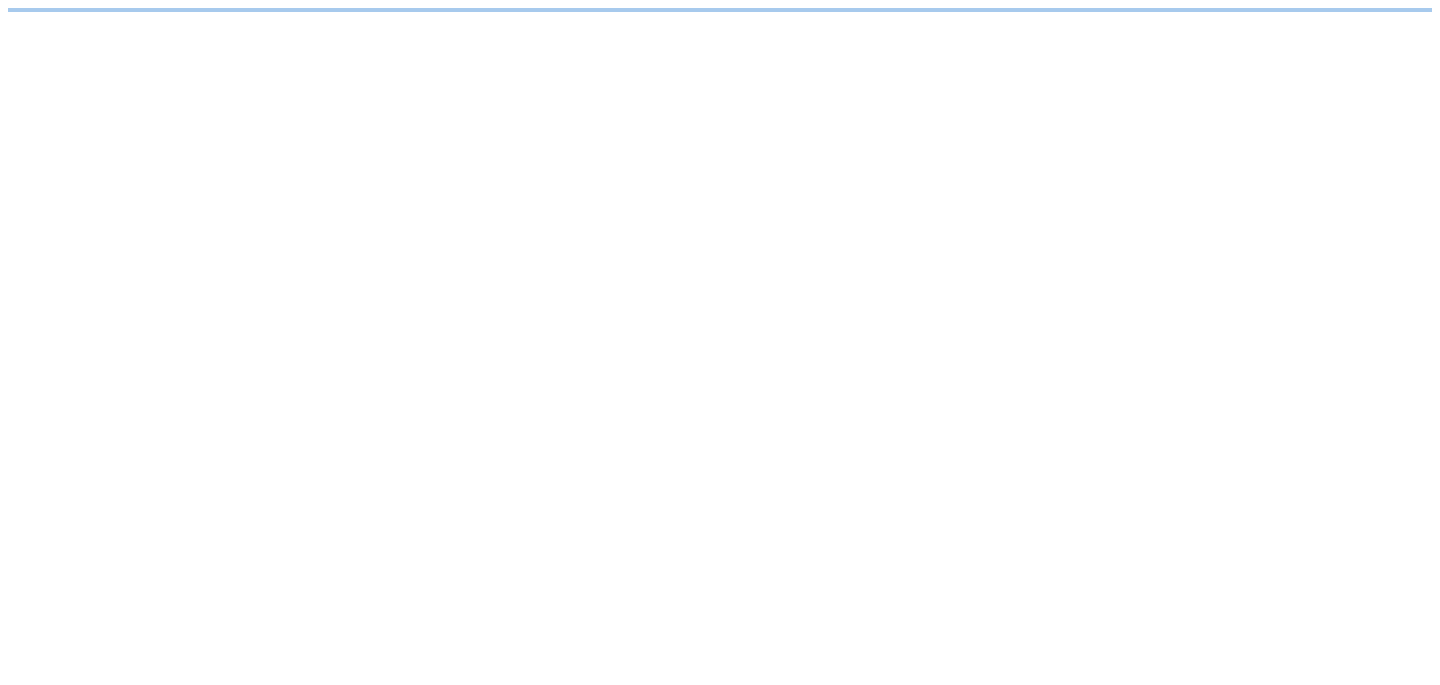 scroll, scrollTop: 0, scrollLeft: 0, axis: both 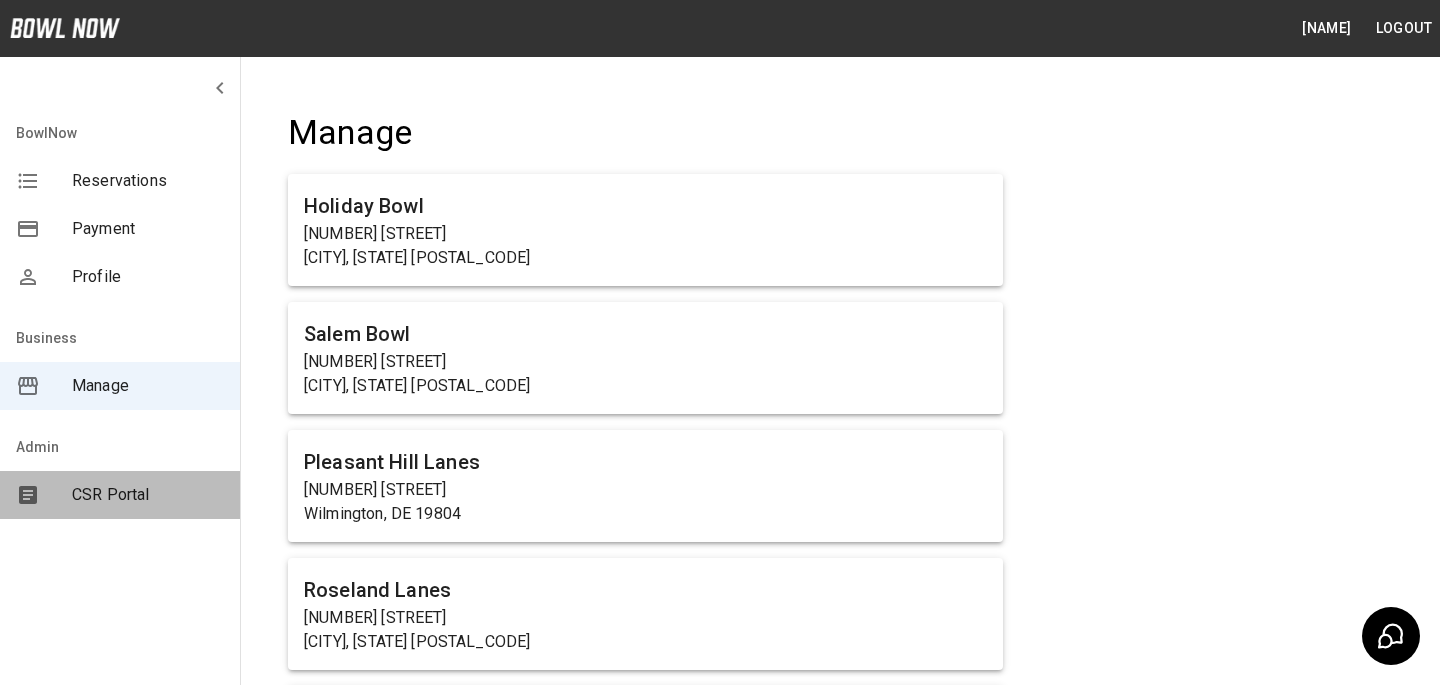 click on "CSR Portal" at bounding box center (120, 495) 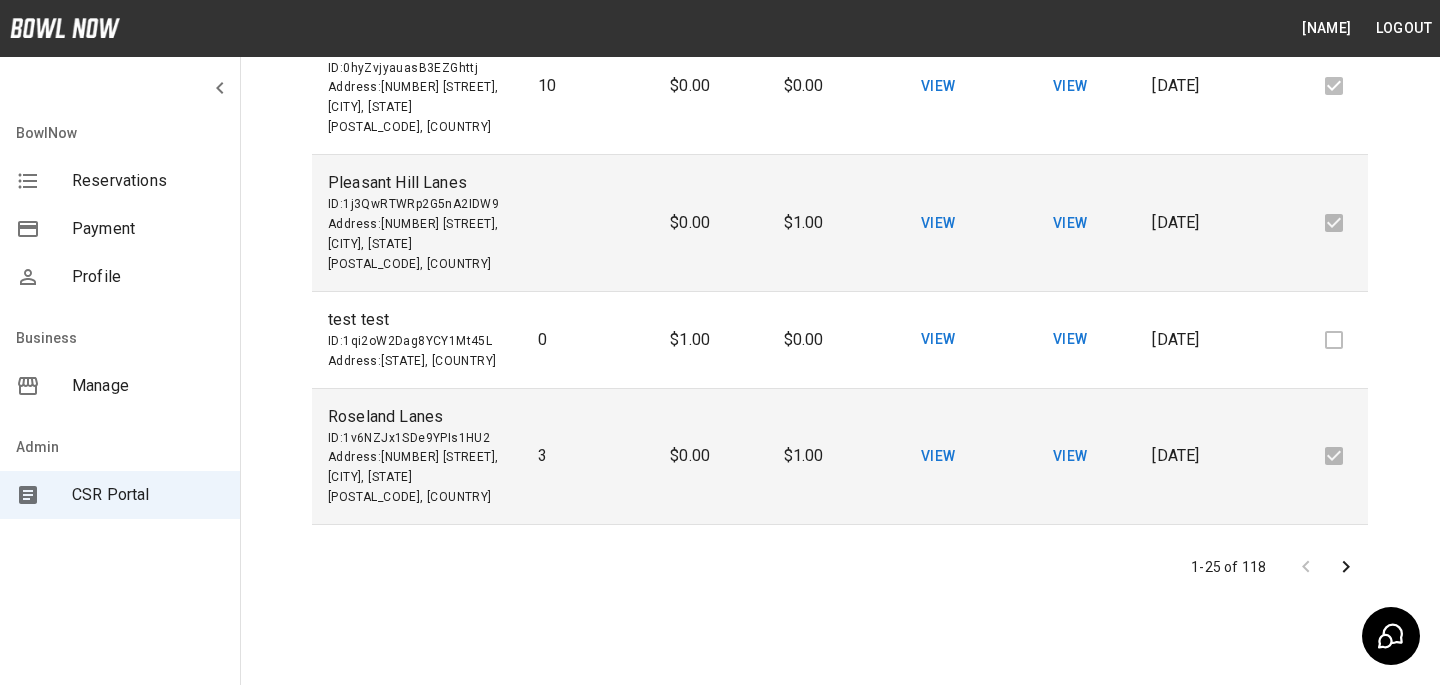 scroll, scrollTop: 526, scrollLeft: 0, axis: vertical 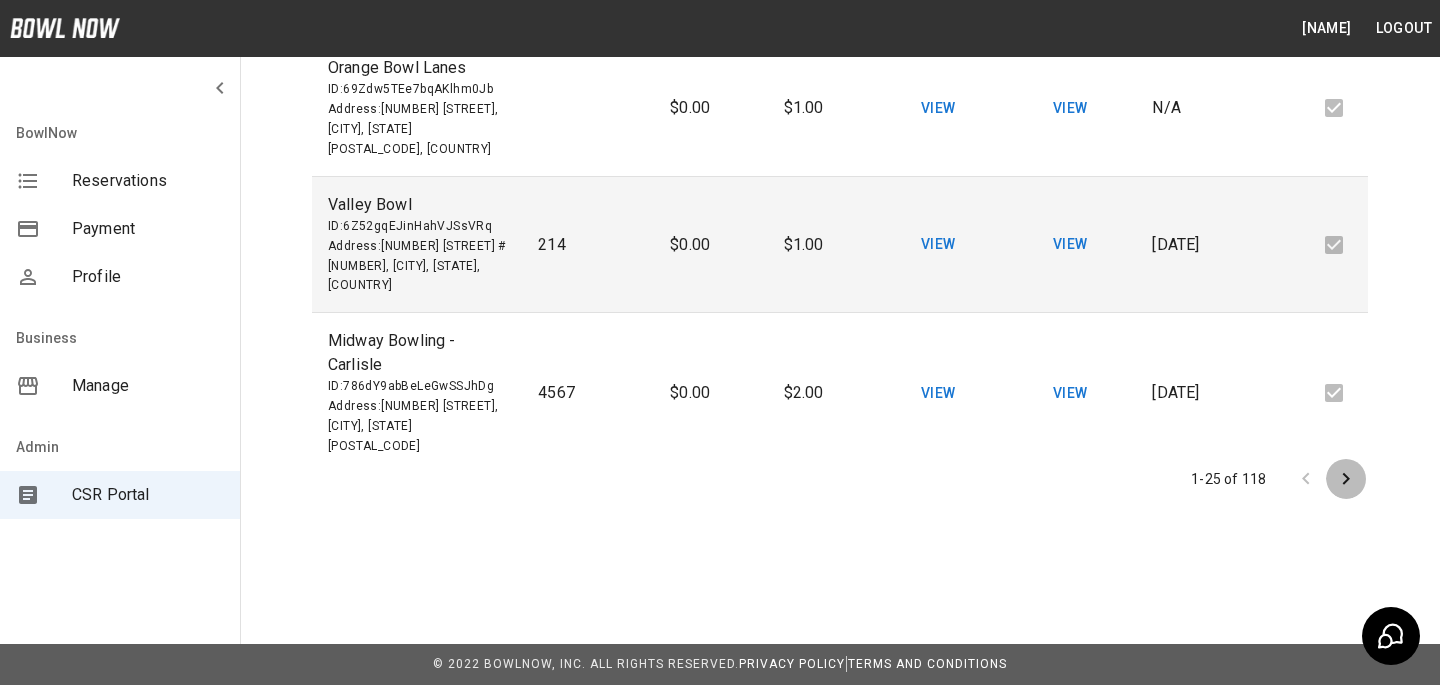 click 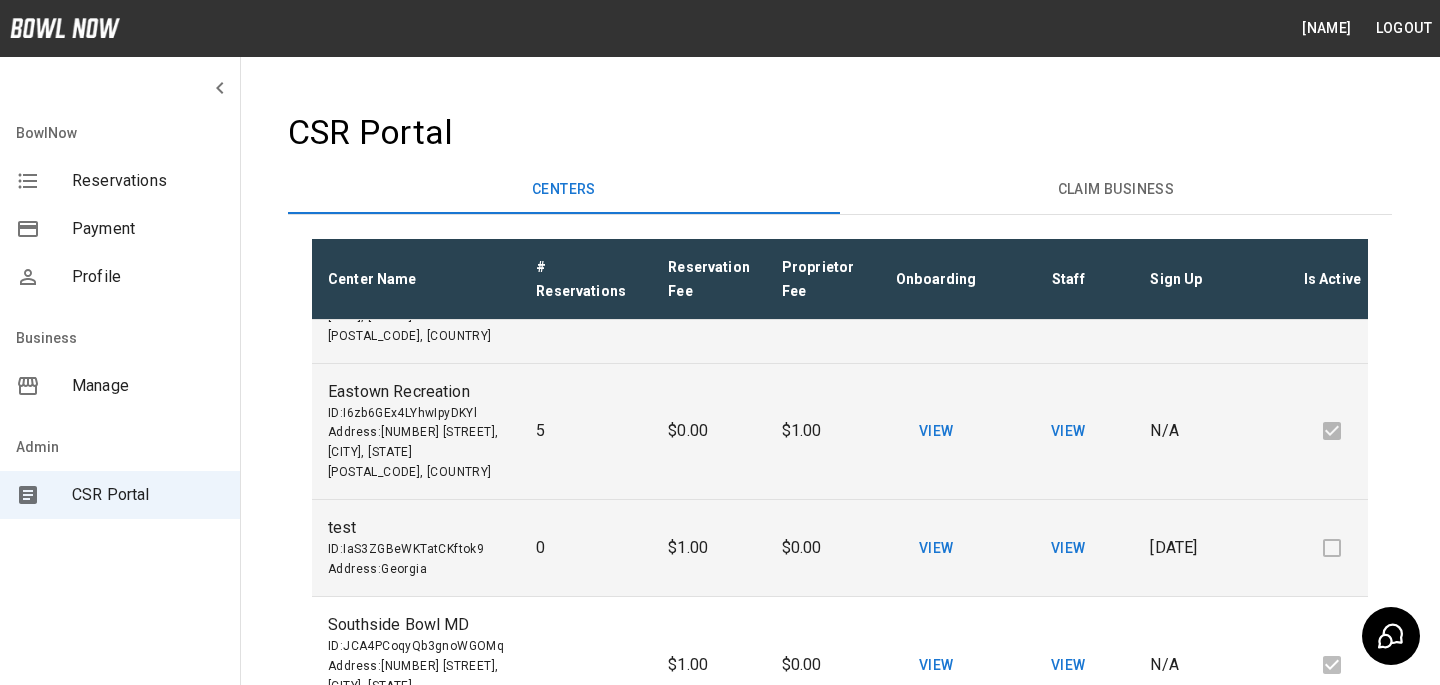 scroll, scrollTop: 2718, scrollLeft: 0, axis: vertical 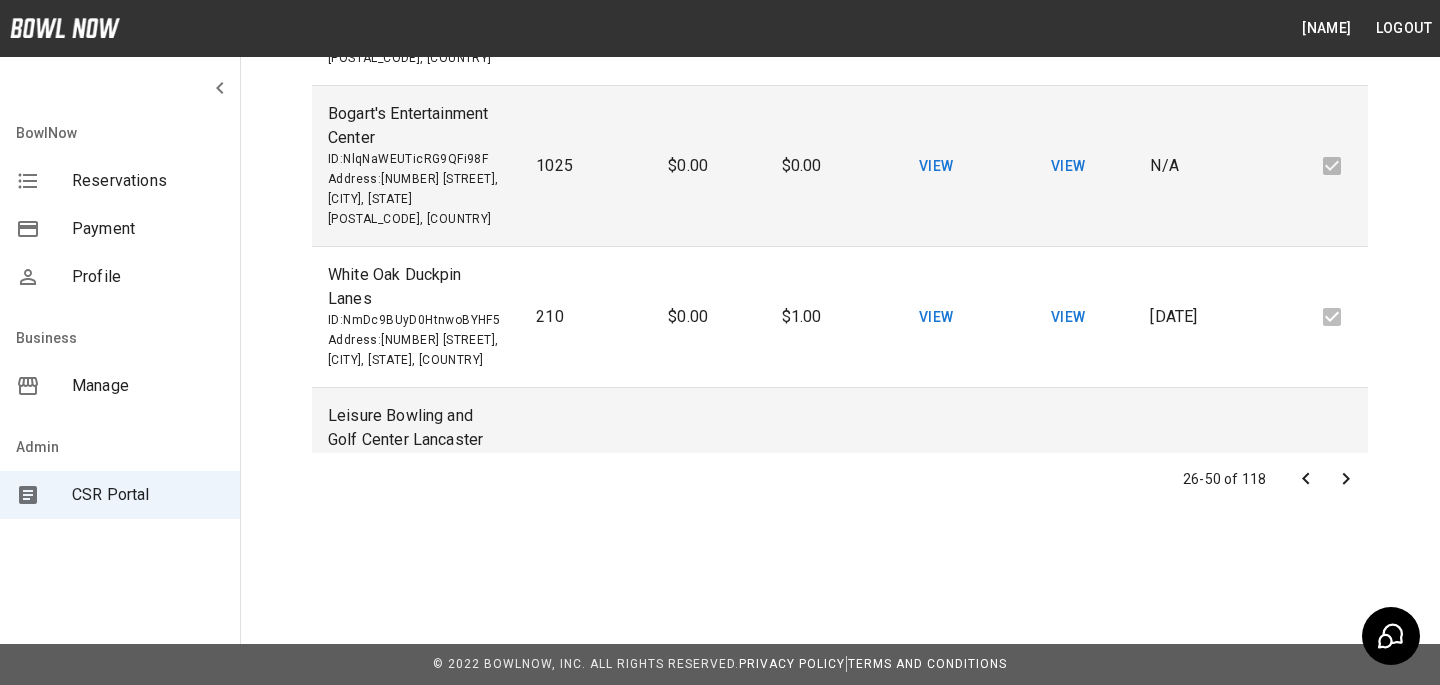 click 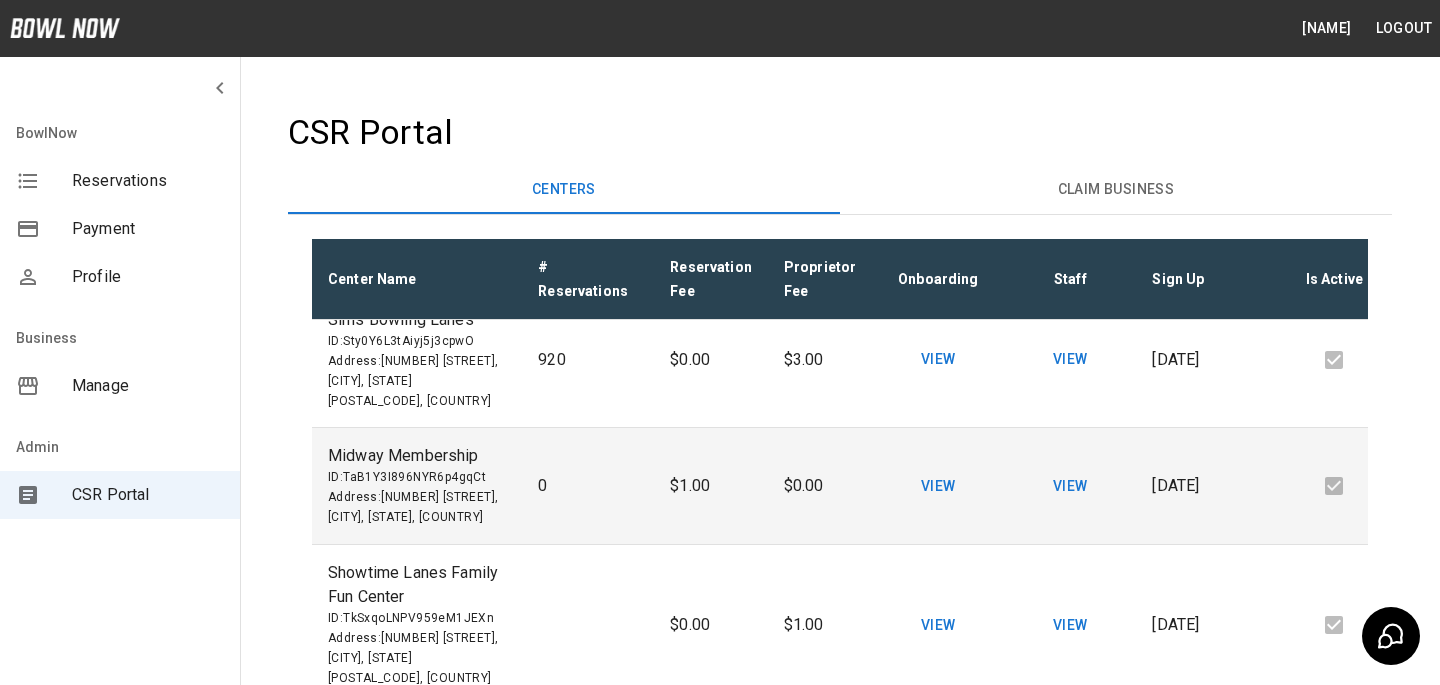 scroll, scrollTop: 1813, scrollLeft: 0, axis: vertical 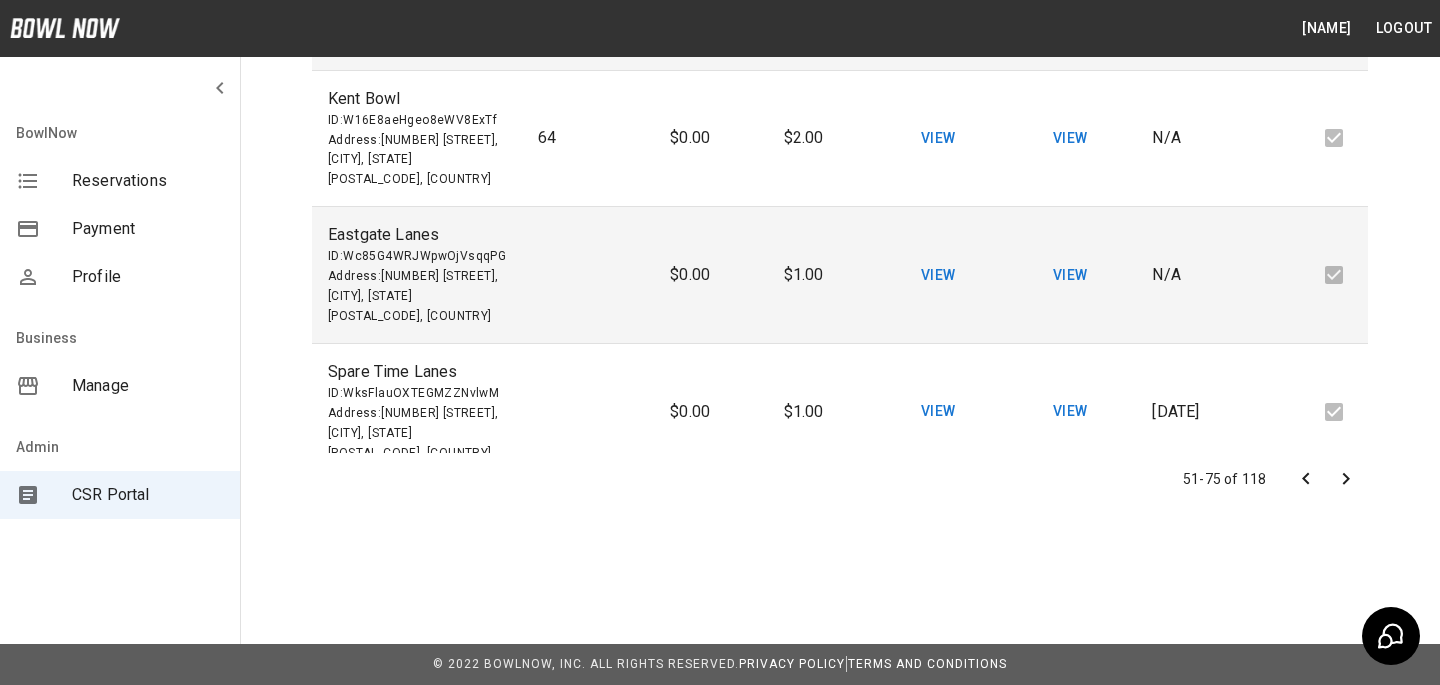 click 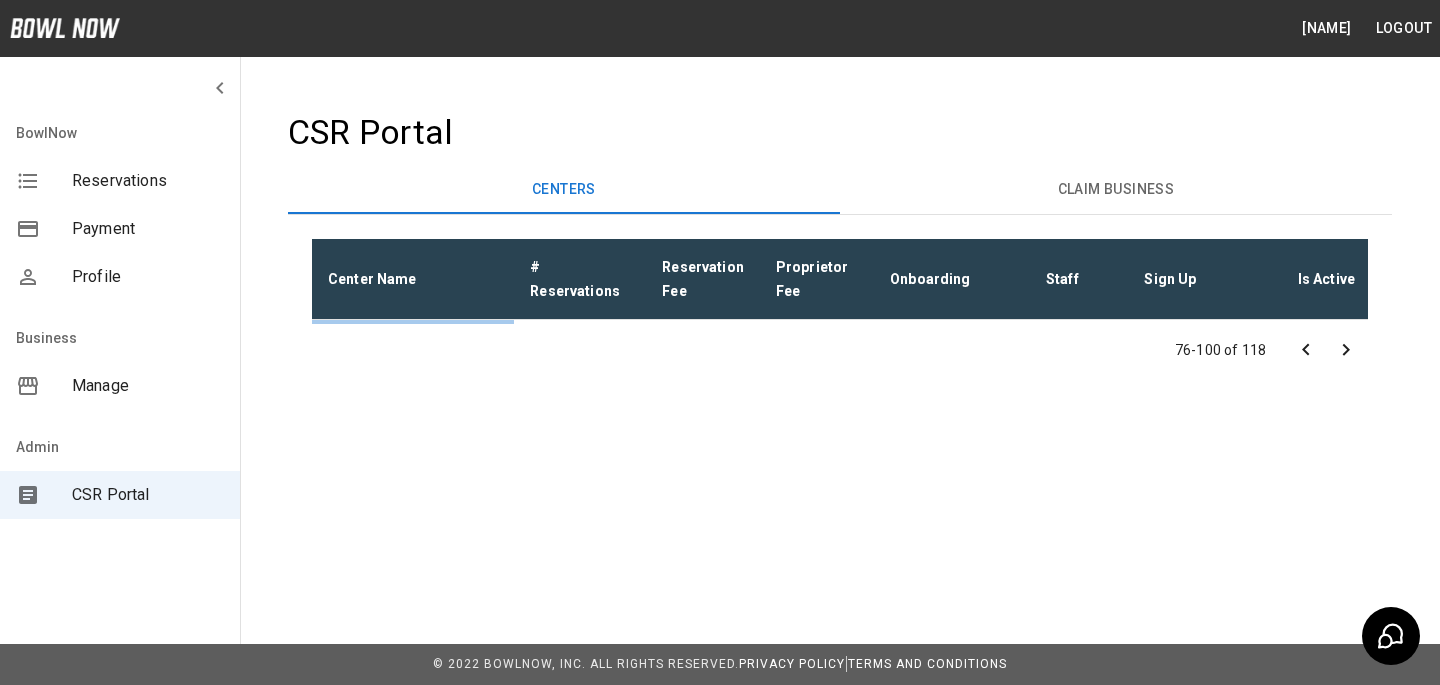 scroll, scrollTop: 0, scrollLeft: 0, axis: both 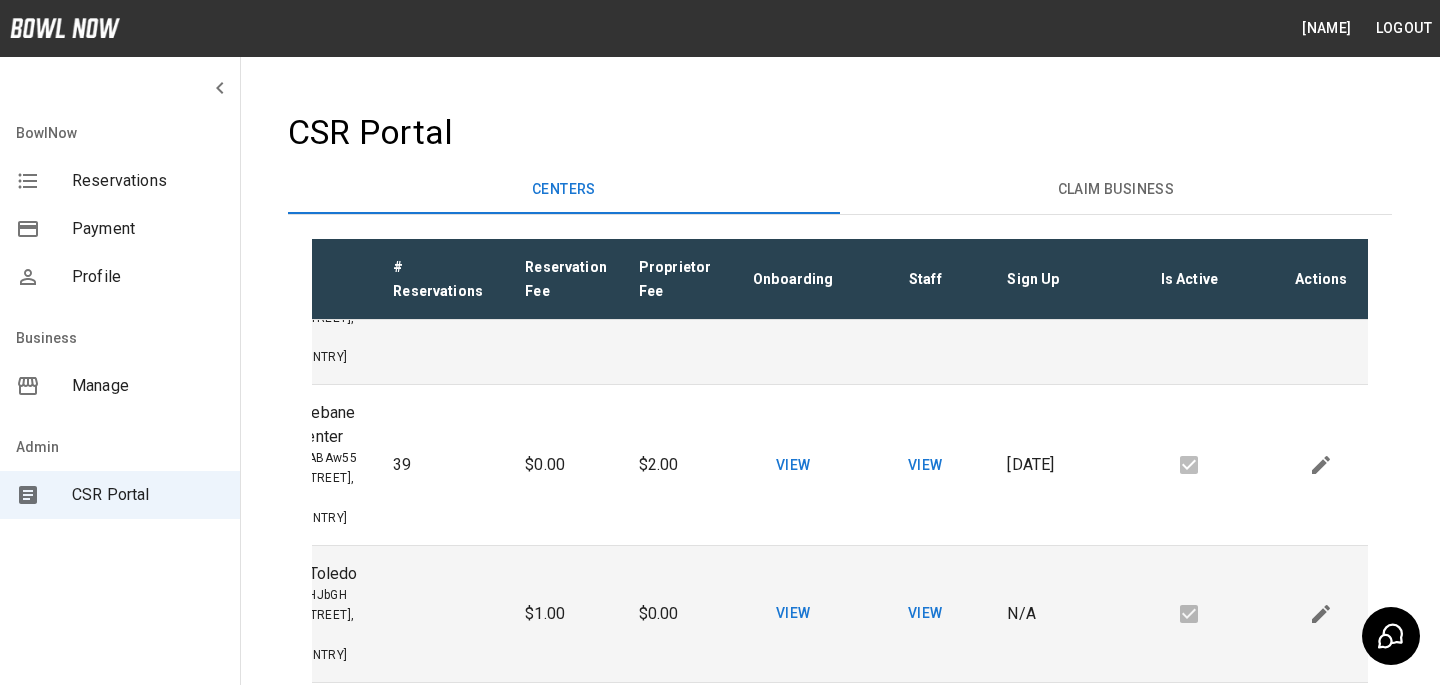 click 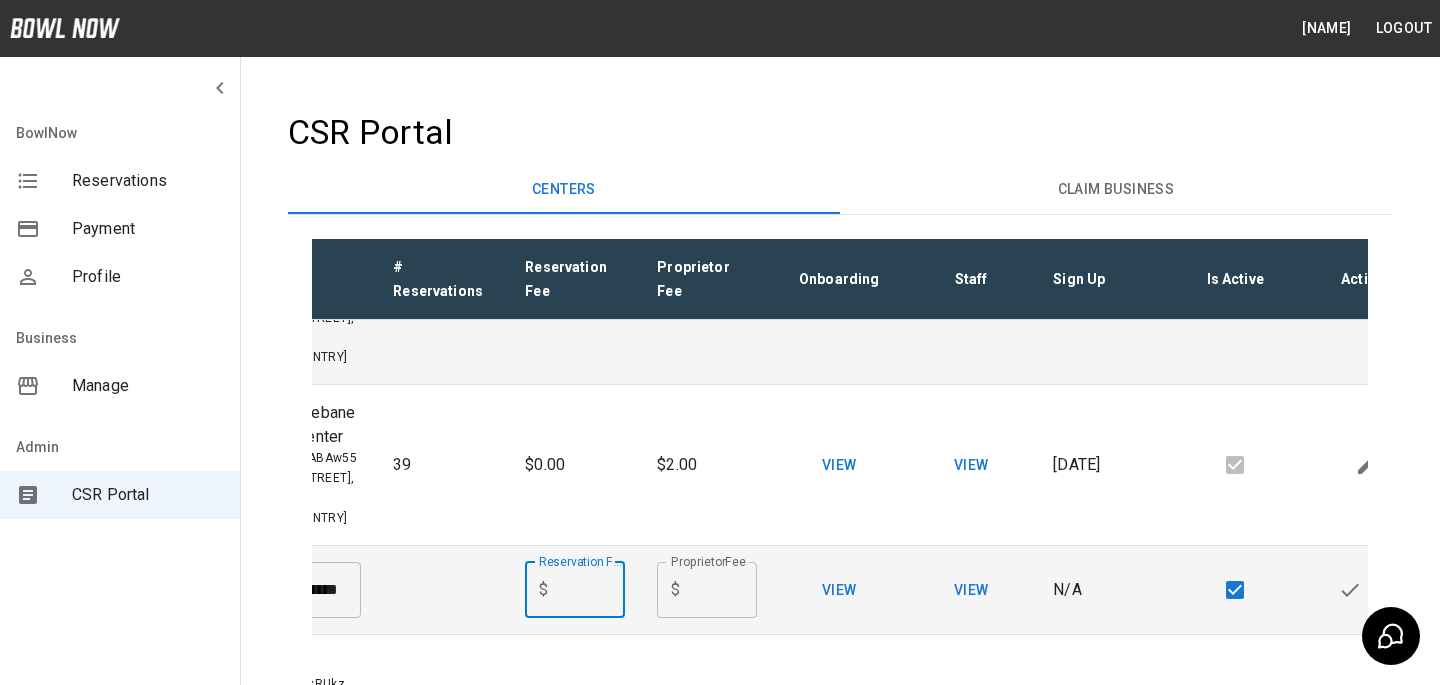 type on "*" 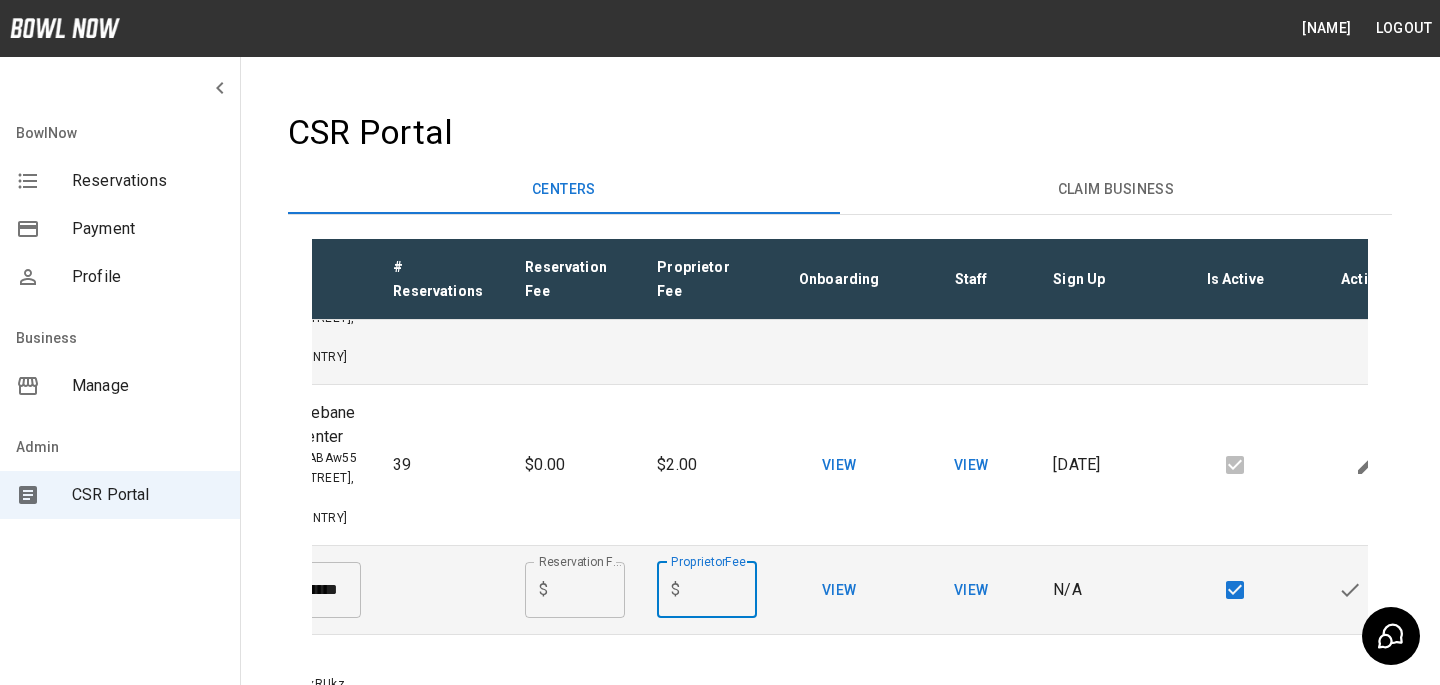 type on "*" 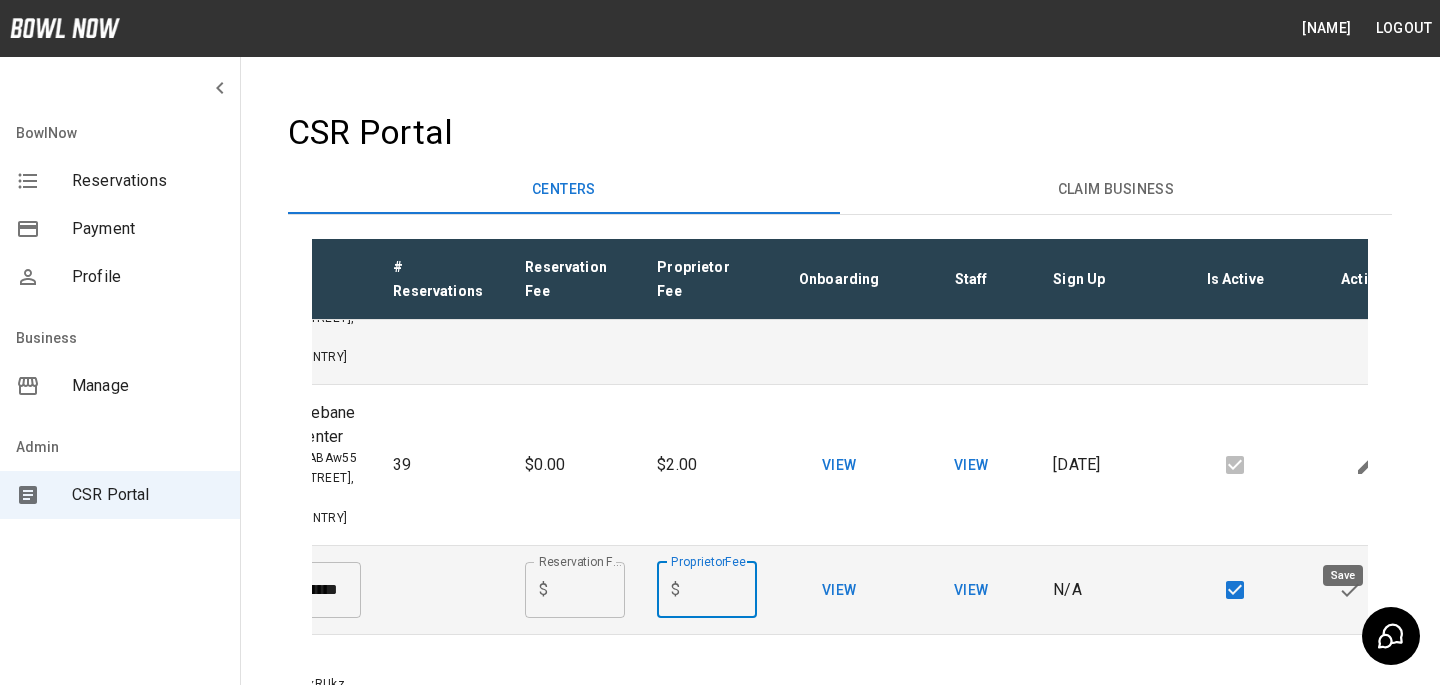 click 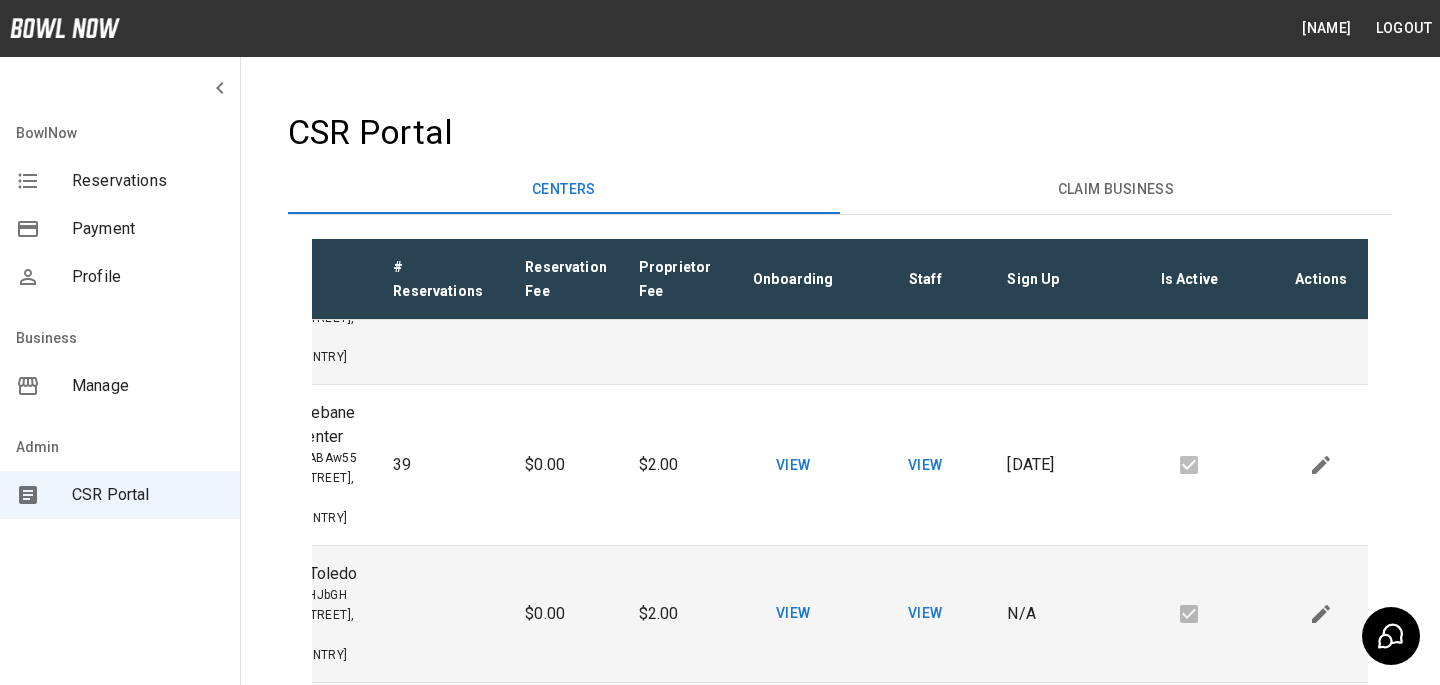 click on "View" at bounding box center (925, 613) 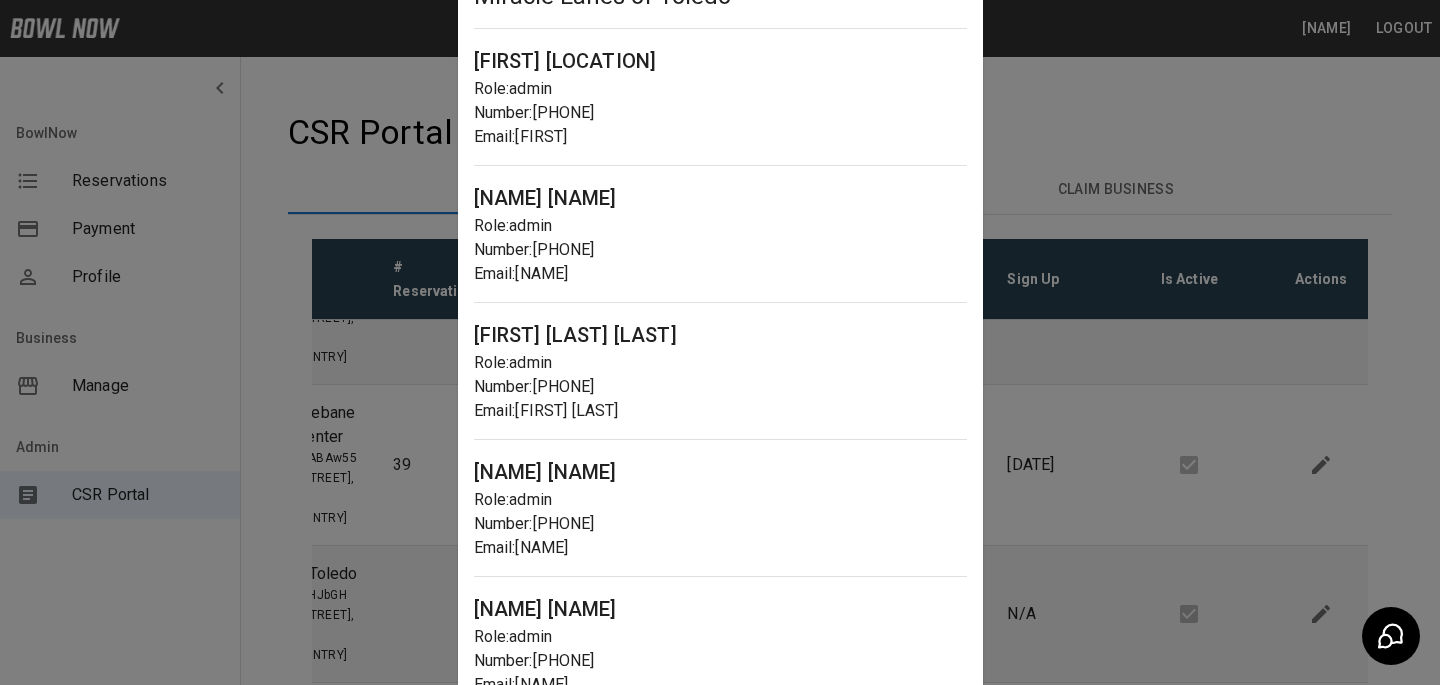 click at bounding box center [720, 342] 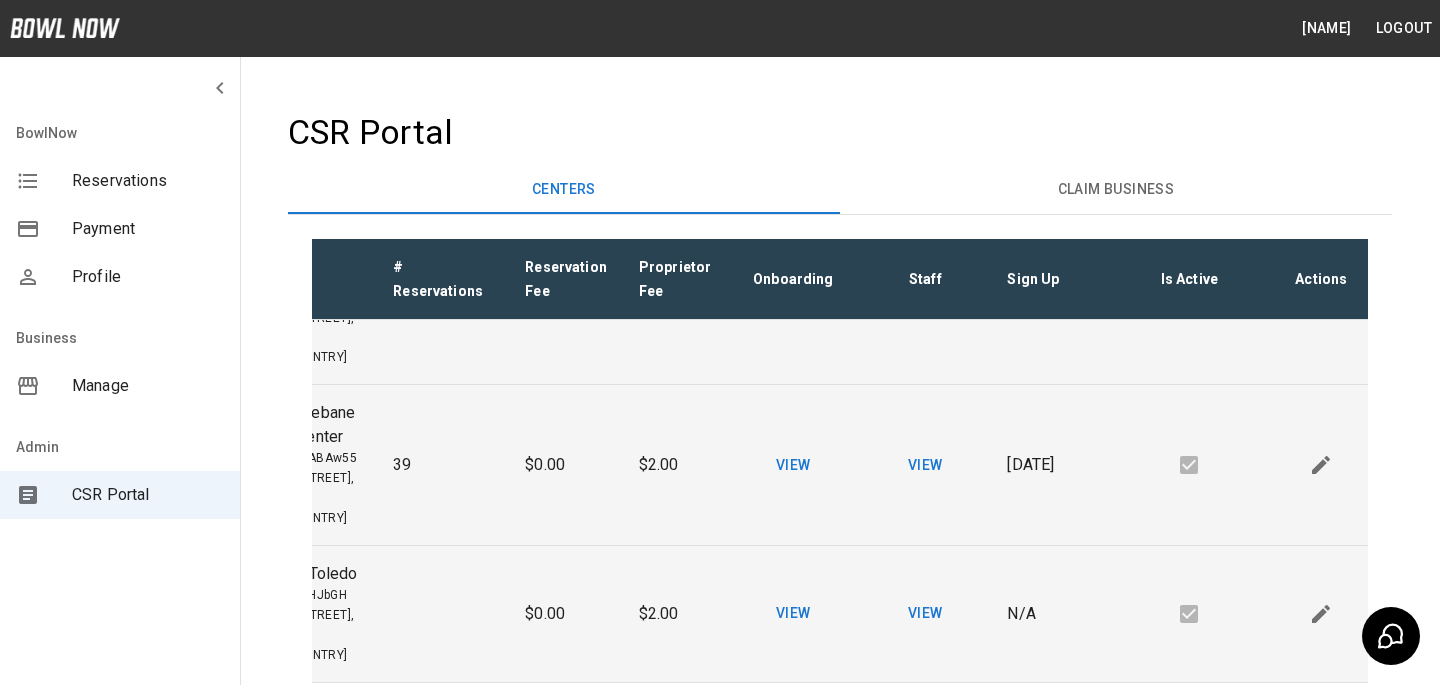 click on "View" at bounding box center [925, 465] 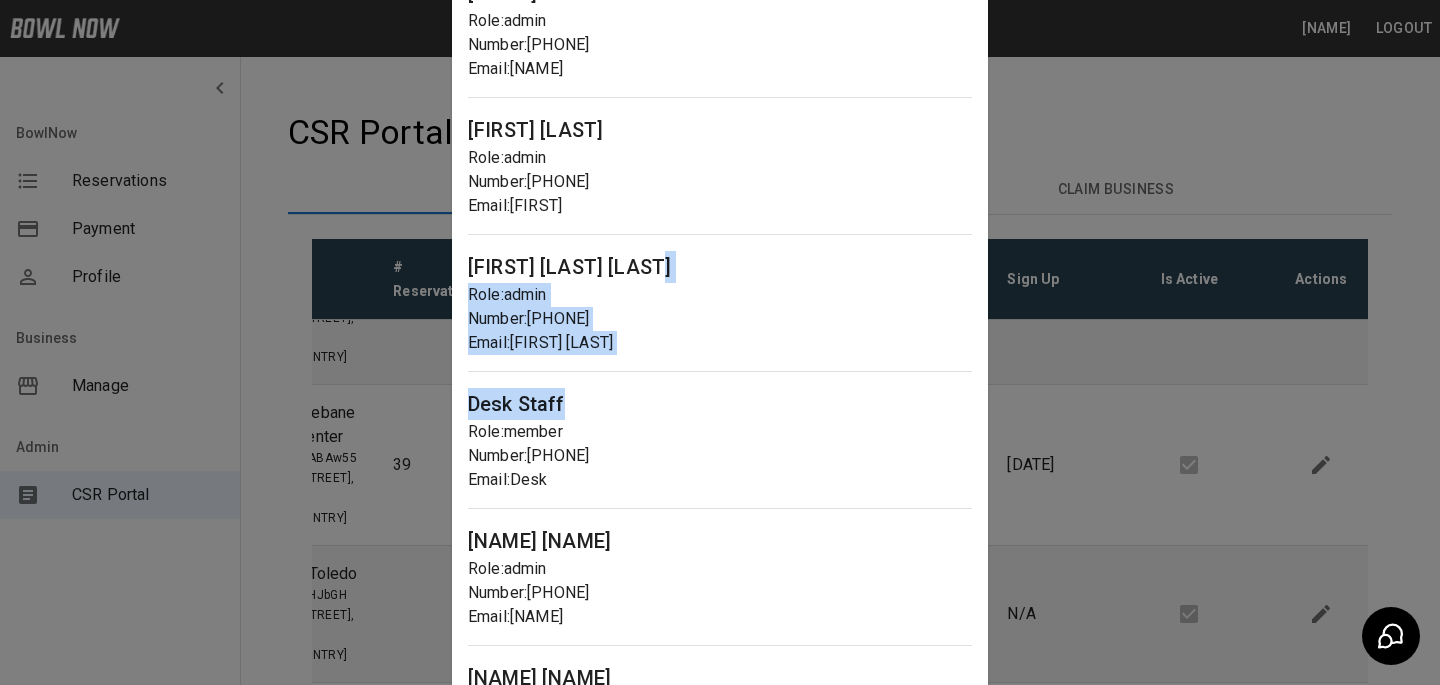 drag, startPoint x: 887, startPoint y: 391, endPoint x: 860, endPoint y: 259, distance: 134.73306 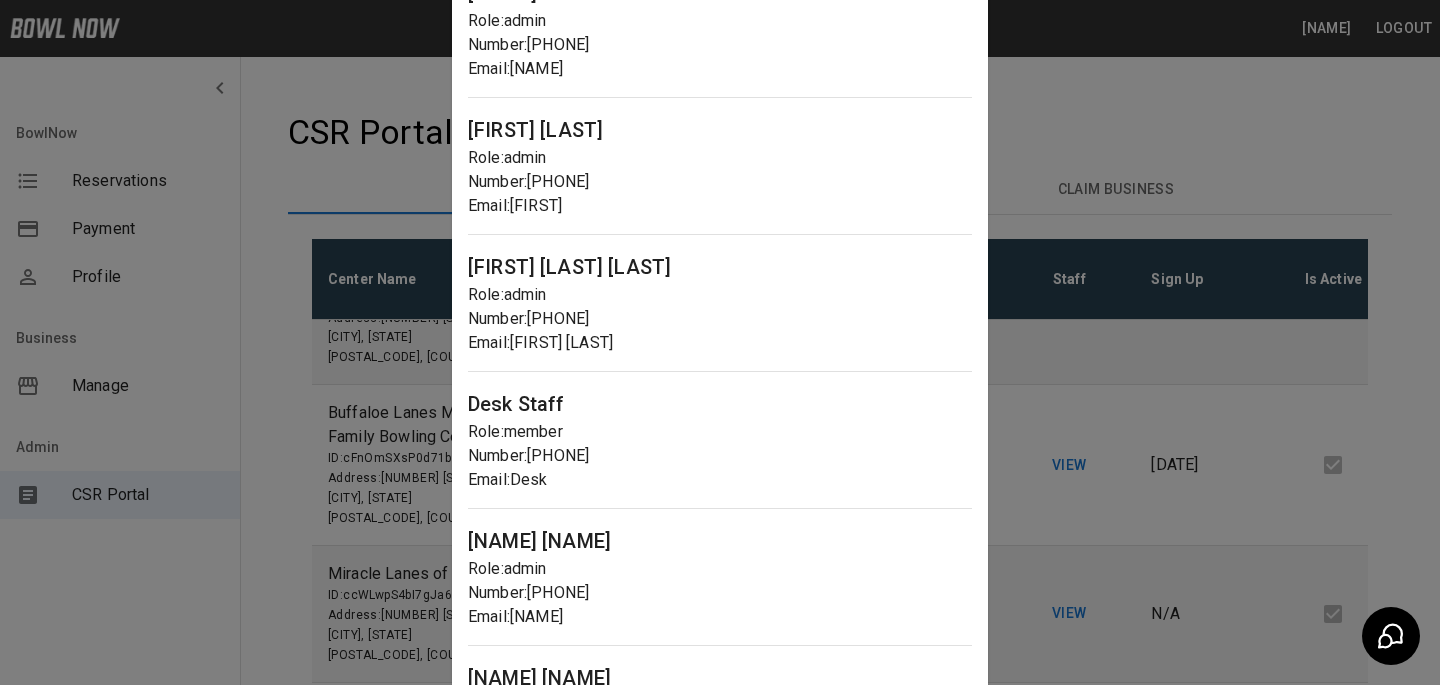 scroll, scrollTop: 939, scrollLeft: 0, axis: vertical 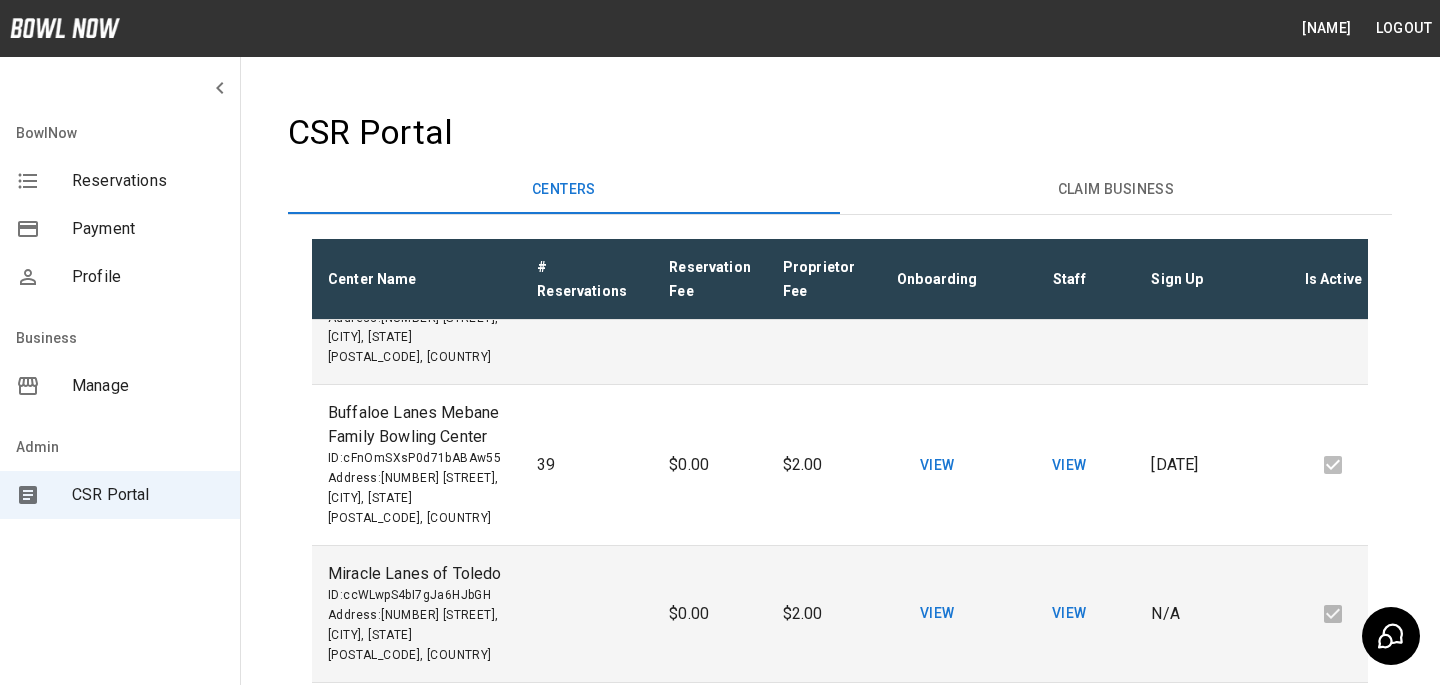 click on "Manage" at bounding box center [148, 386] 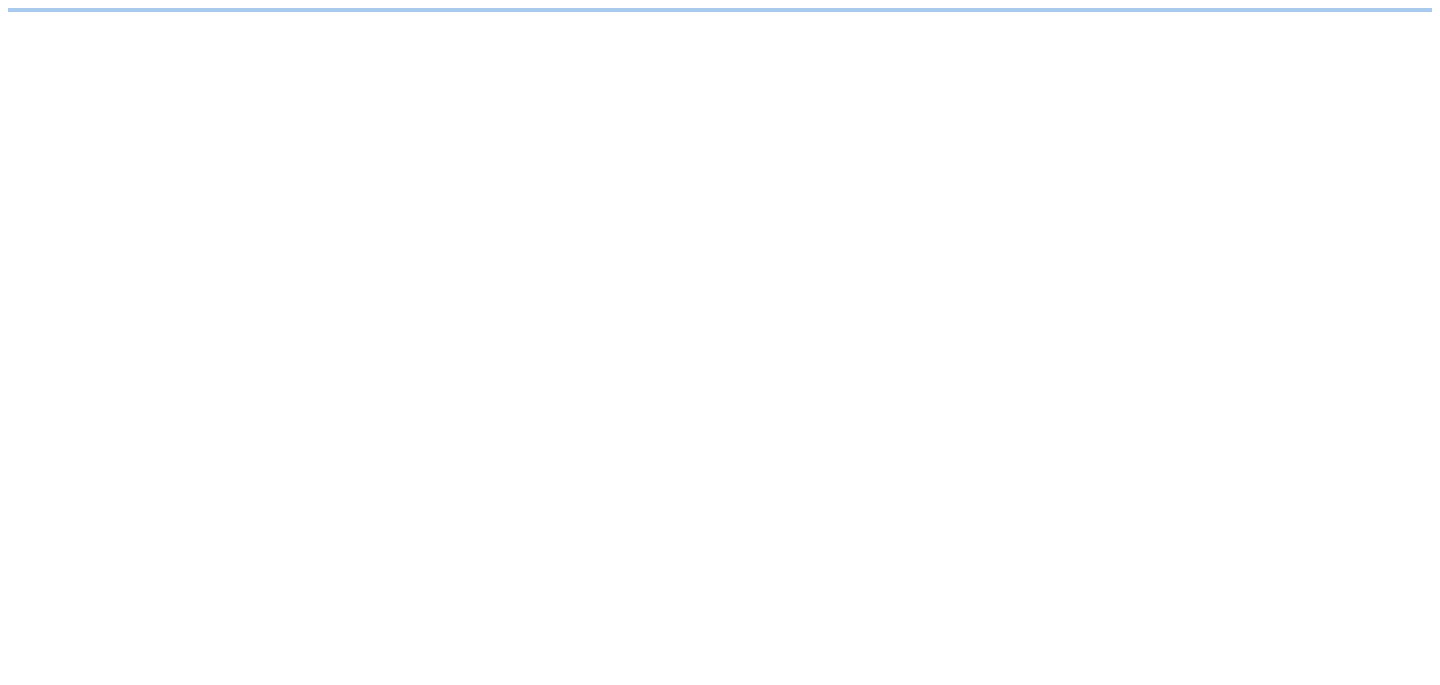 scroll, scrollTop: 0, scrollLeft: 0, axis: both 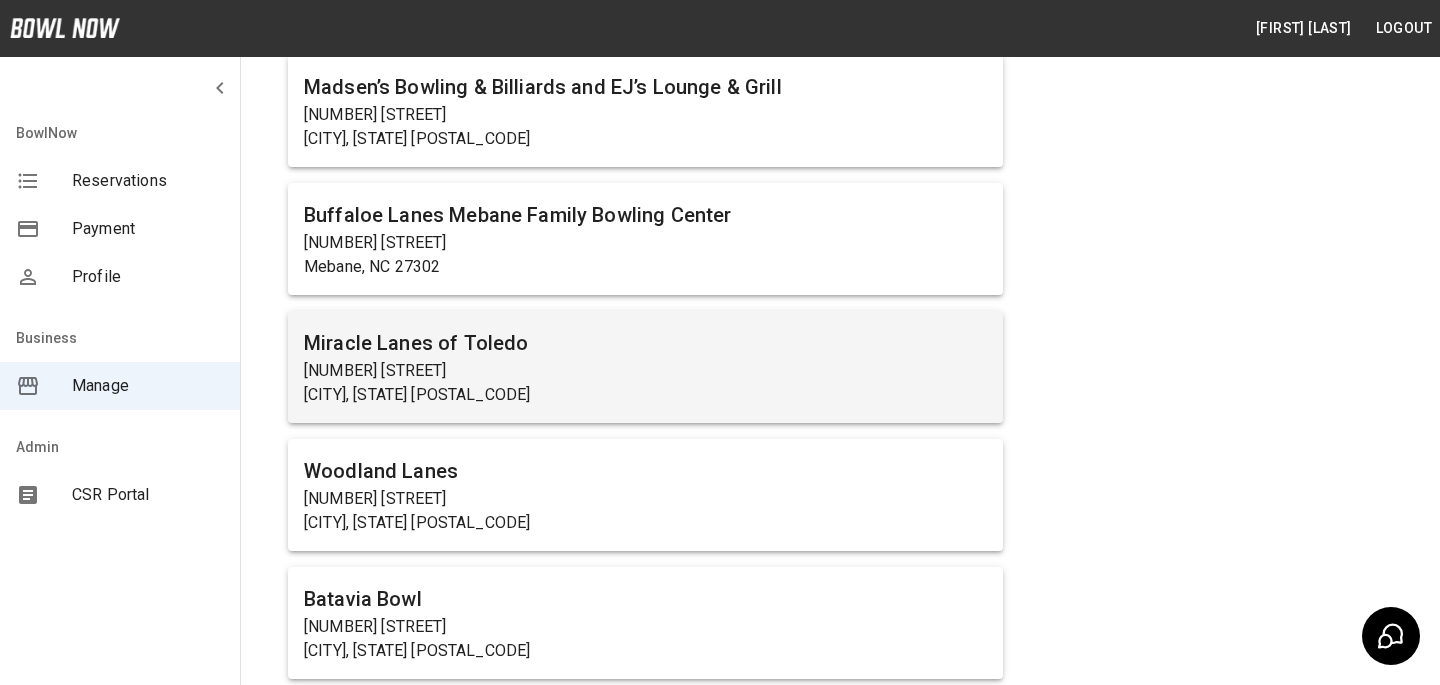 click on "[CITY], [STATE] [POSTAL_CODE]" at bounding box center (645, 395) 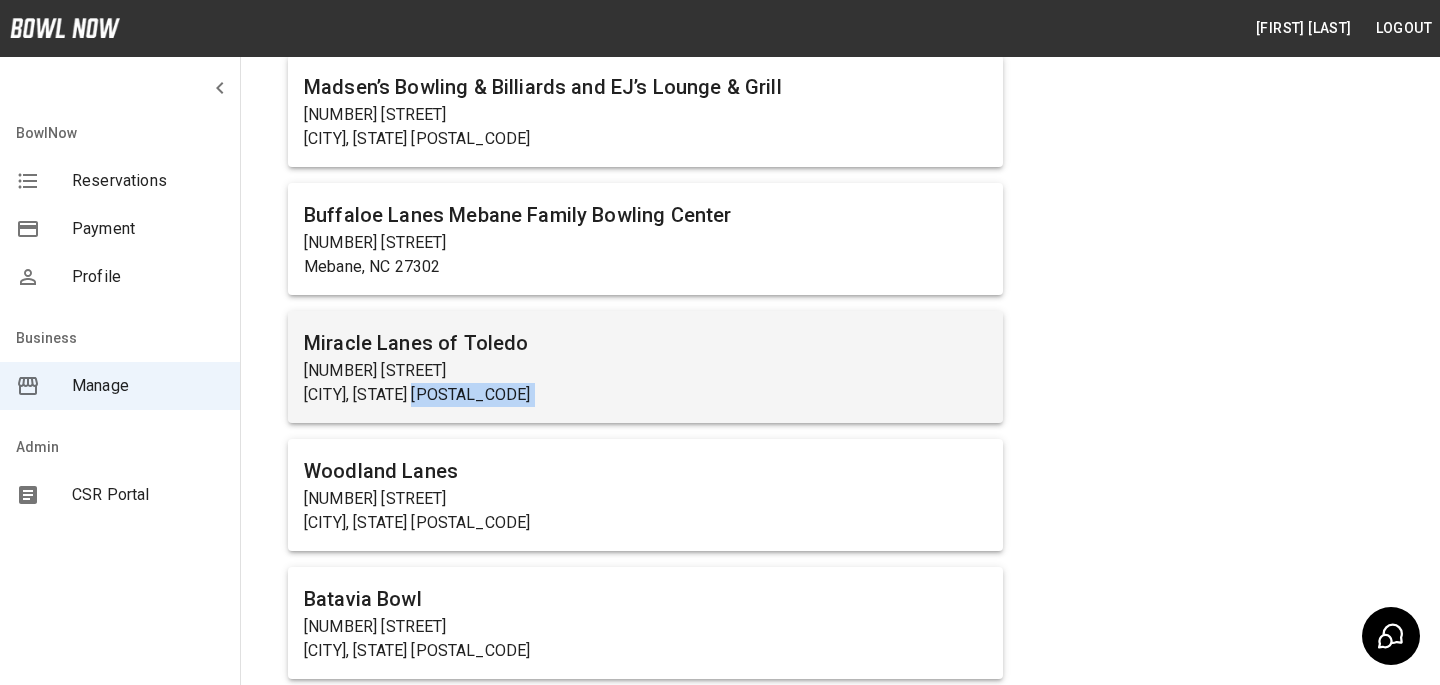 click on "[CITY], [STATE] [POSTAL_CODE]" at bounding box center [645, 395] 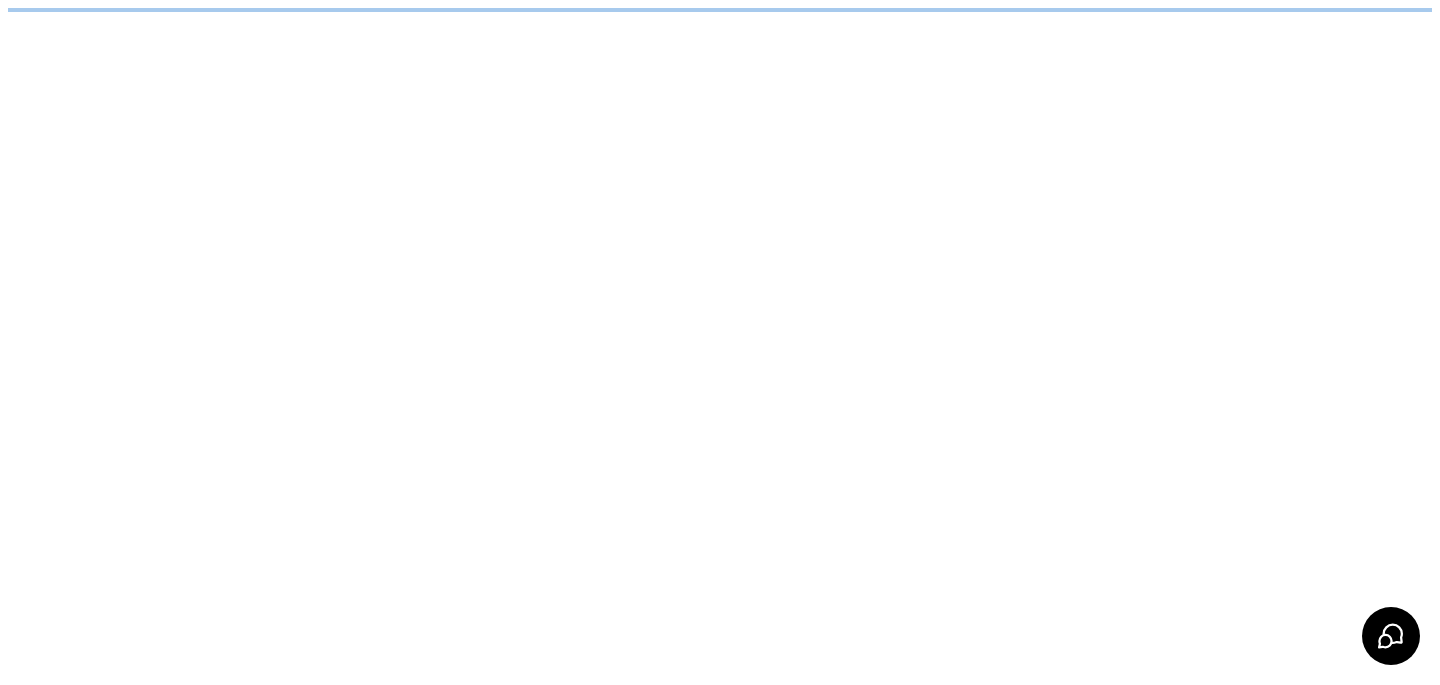 scroll, scrollTop: 0, scrollLeft: 0, axis: both 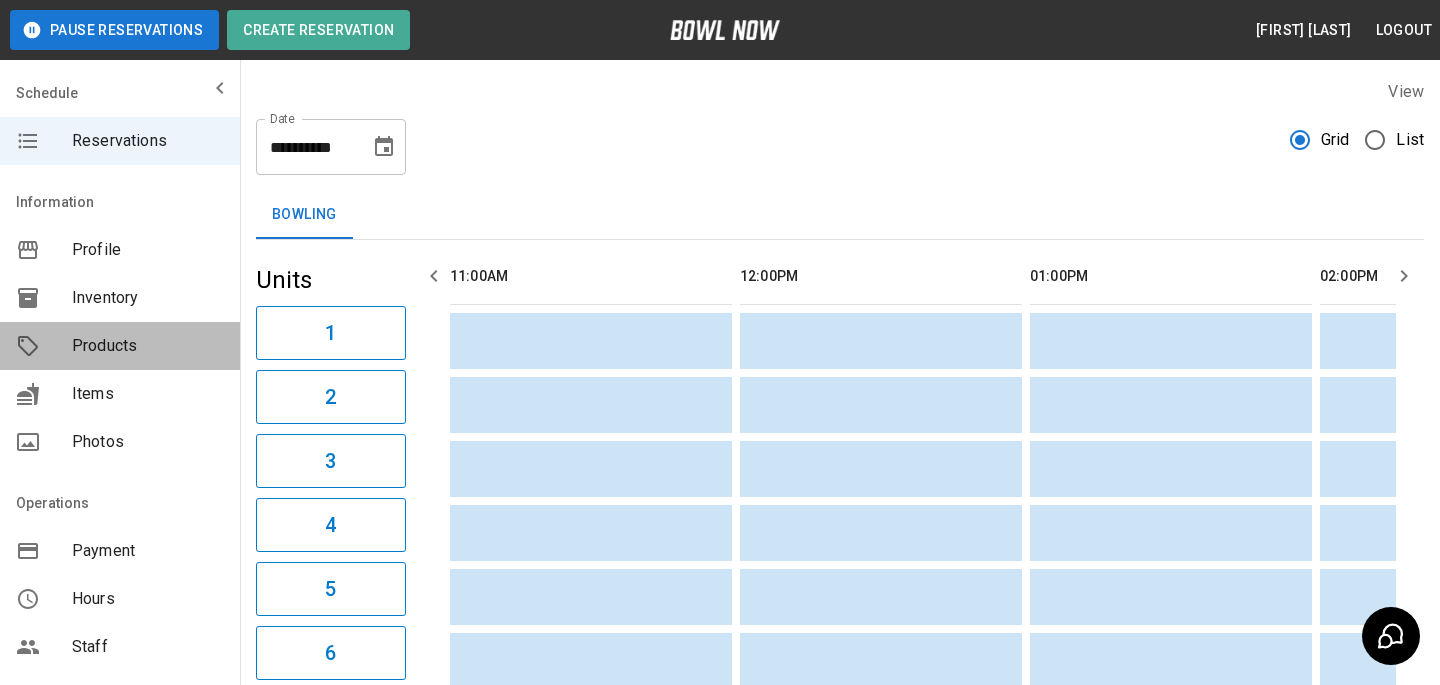 click on "Products" at bounding box center [120, 346] 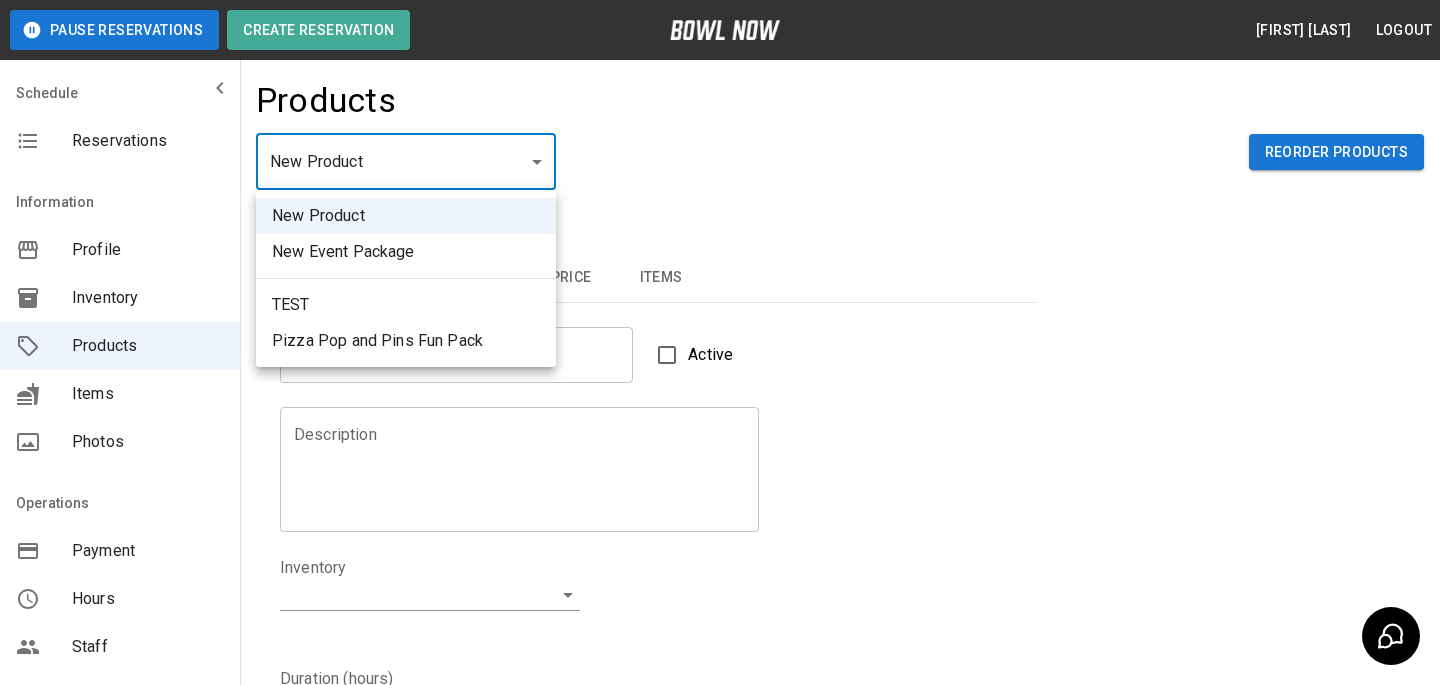 click on "Pause Reservations Create Reservation [NAME] Logout Schedule Reservations Information Profile Inventory Products Items Photos Operations Payment Hours Staff Help Reports Integrations Contacts User Account Products New Product ** ​ Reorder Products Details Basic Image Hours Price Items Name Name Active Description Description Inventory ​ Duration (hours) Min * Min Max * Max Guest Count Min * Min Max * Max Limit Product Availability Restrict product availability within a date range Limit Availability? Current Image Select an Image Upload   Product Hours: Same as Business Hours ******* Product Hours: Deposit only? Collect Deposit Only % * ​ percent ******* ​ Unit Price $ * Unit Price per hour **** ​ Price per Shoe $ * Price per Shoe Include Shoes? Require Shoes? Sales Tax % * Sales Tax Tax Unit Price Tax Shoes Discounts and Promos Create discount codes and promos for your product ADD DISCOUNT CODE Select Items For This Product Allow customers to edit or cancel their reservation? Yes Create   |" at bounding box center [720, 644] 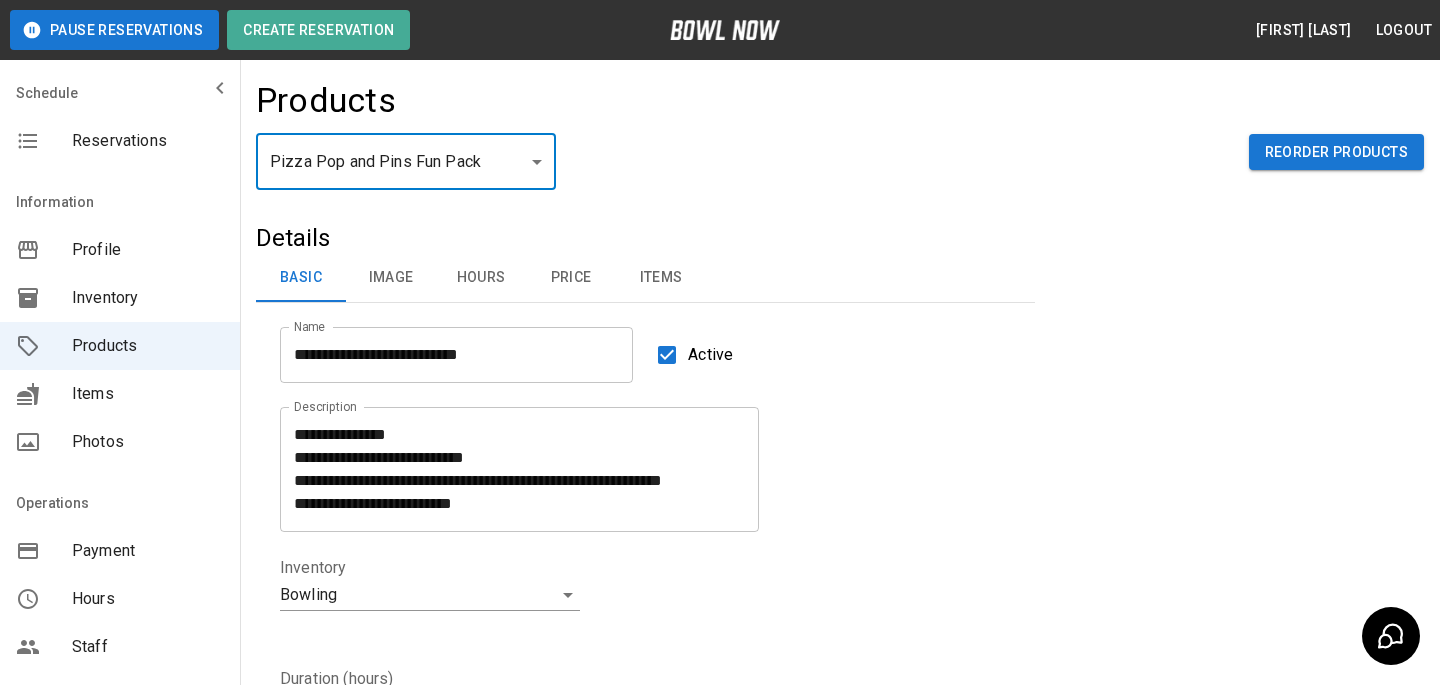 scroll, scrollTop: 46, scrollLeft: 0, axis: vertical 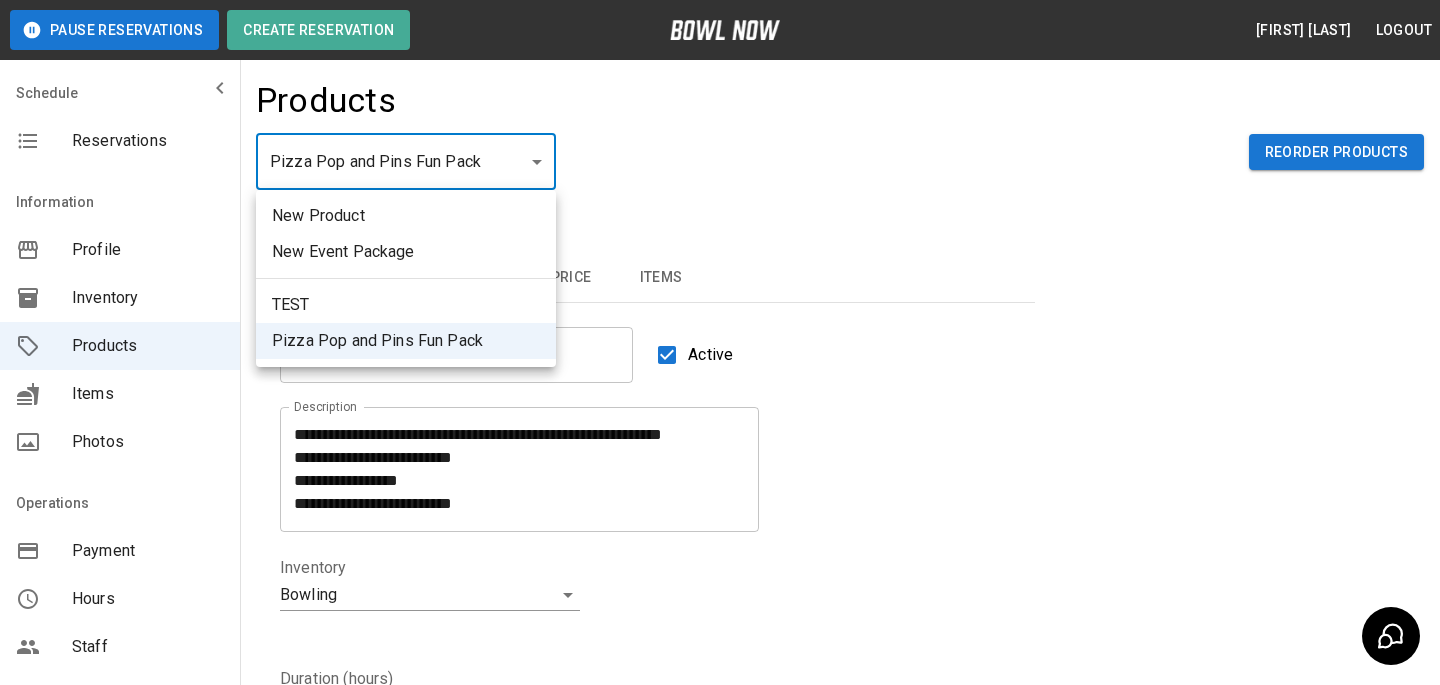 click on "[PRODUCT] [PRODUCT] [PRODUCT]" at bounding box center [720, 644] 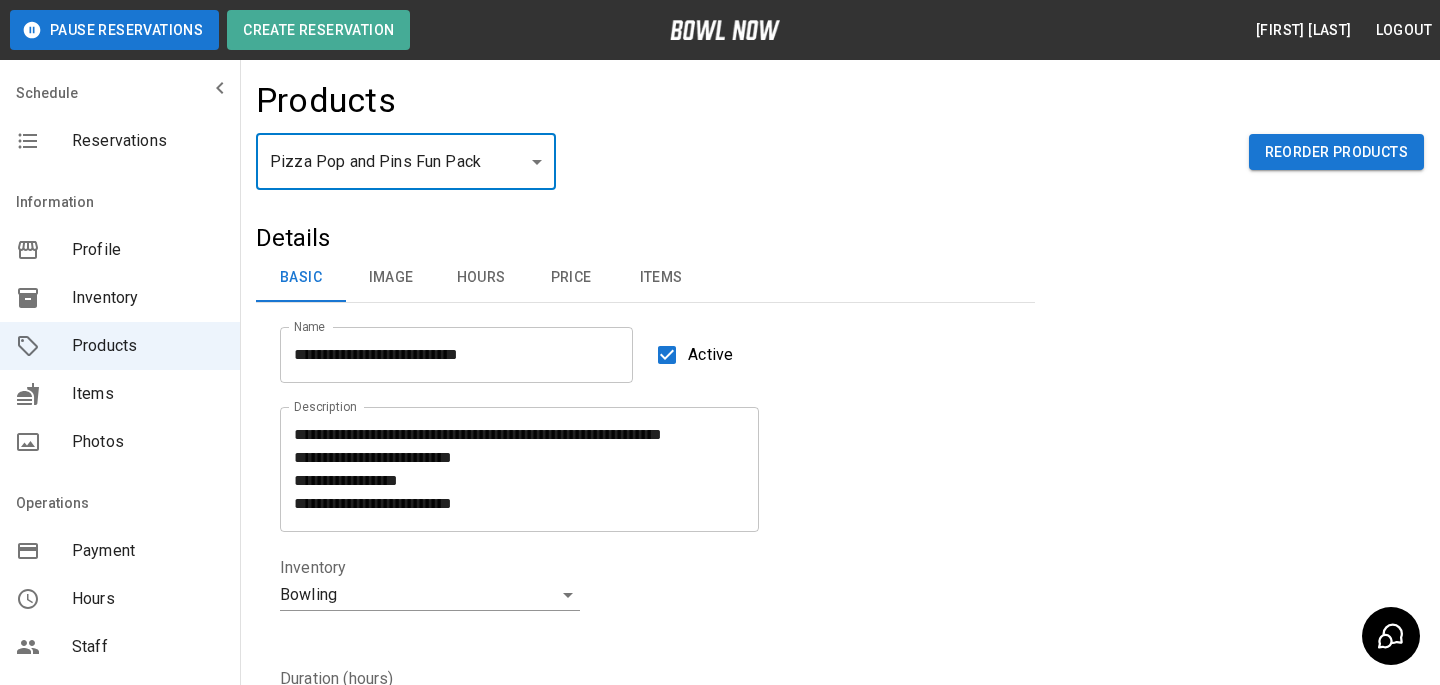 scroll, scrollTop: 0, scrollLeft: 0, axis: both 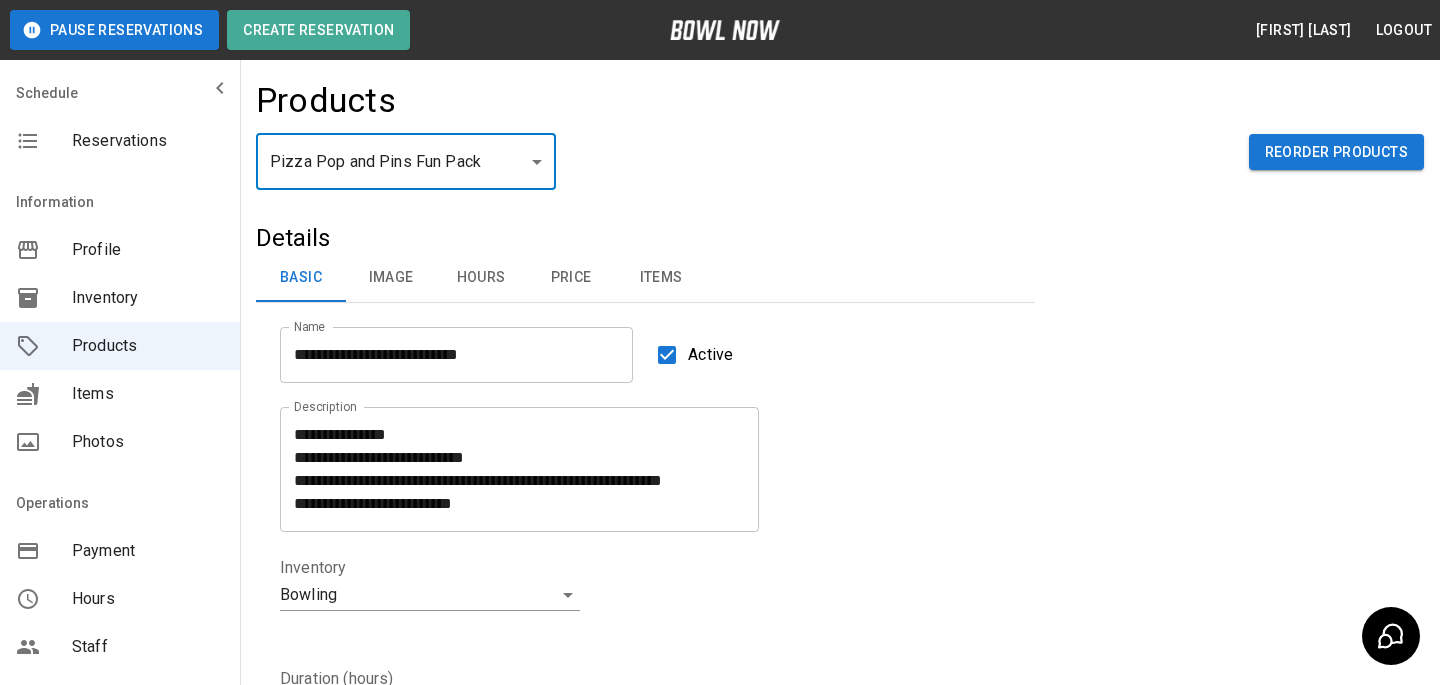 click on "[PRODUCT] [PRODUCT] [PRODUCT]" at bounding box center (720, 644) 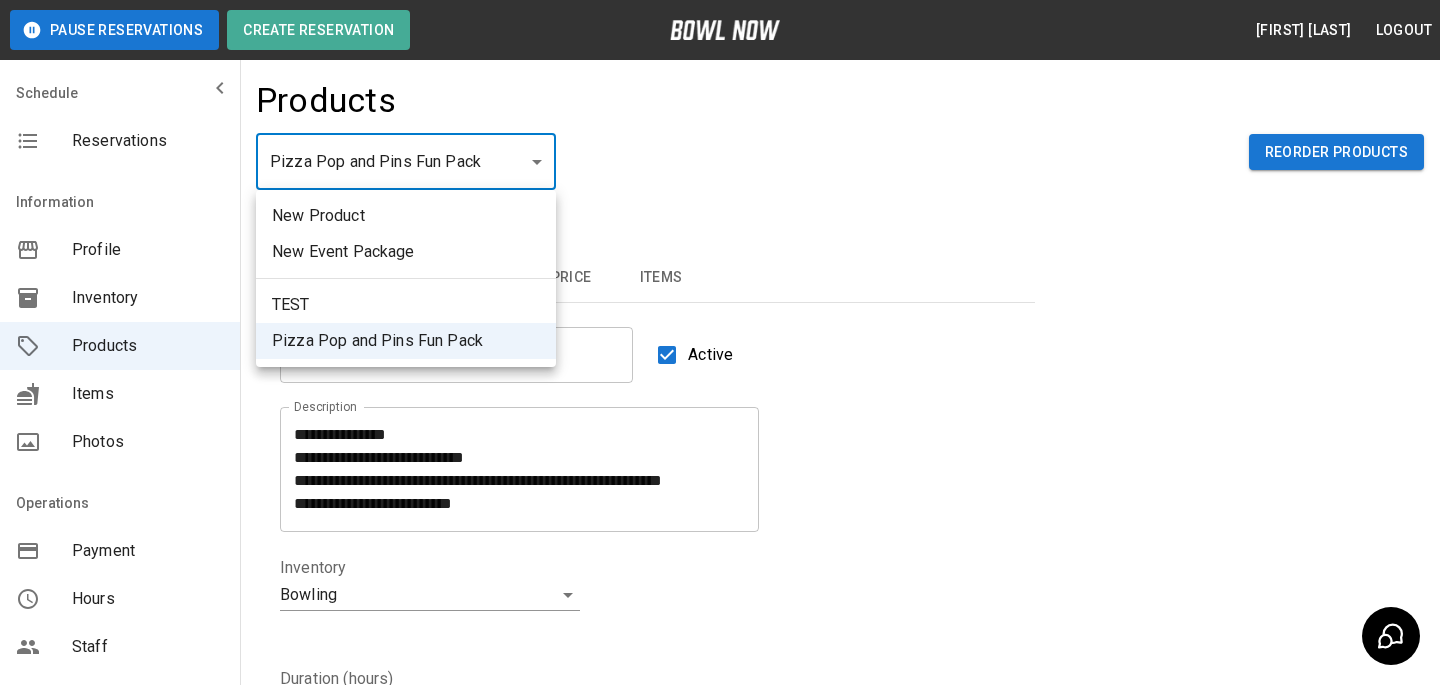 click on "TEST" at bounding box center [406, 305] 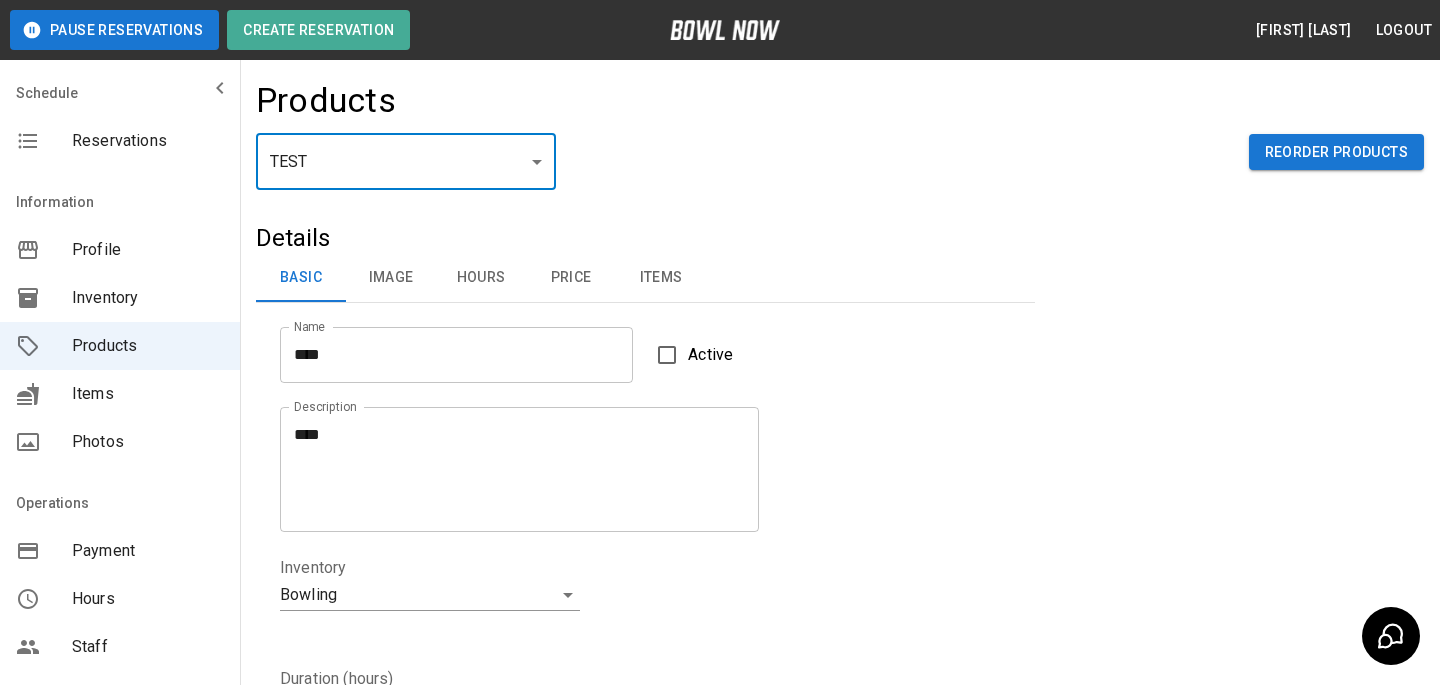 scroll, scrollTop: 604, scrollLeft: 0, axis: vertical 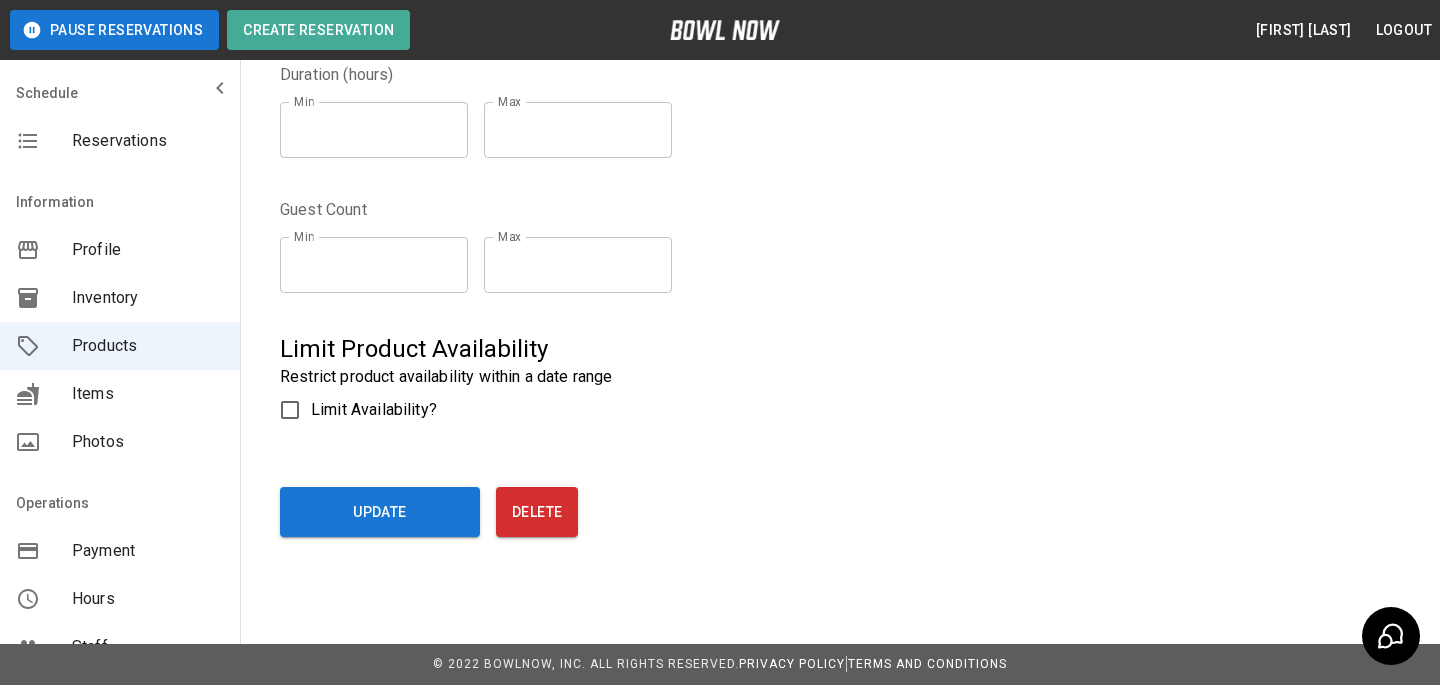 click on "Update Delete" at bounding box center [669, 508] 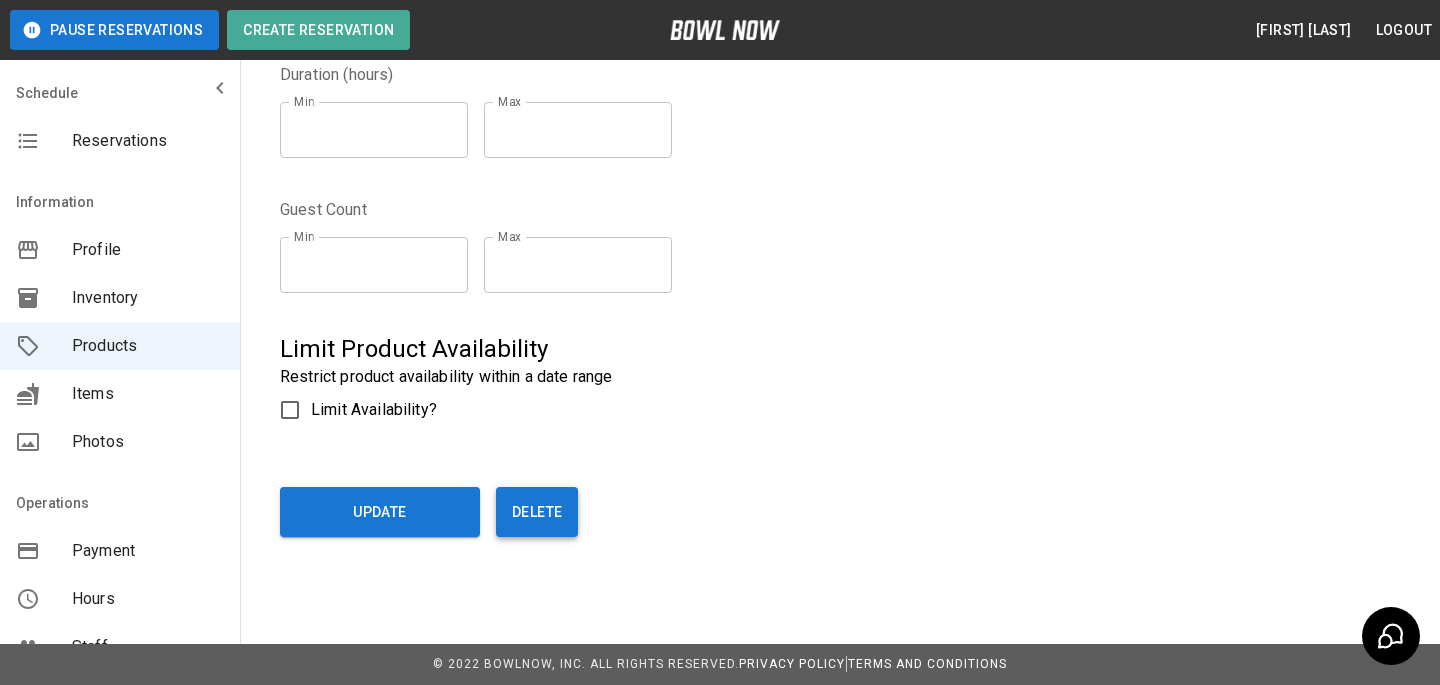 click on "Delete" at bounding box center [537, 512] 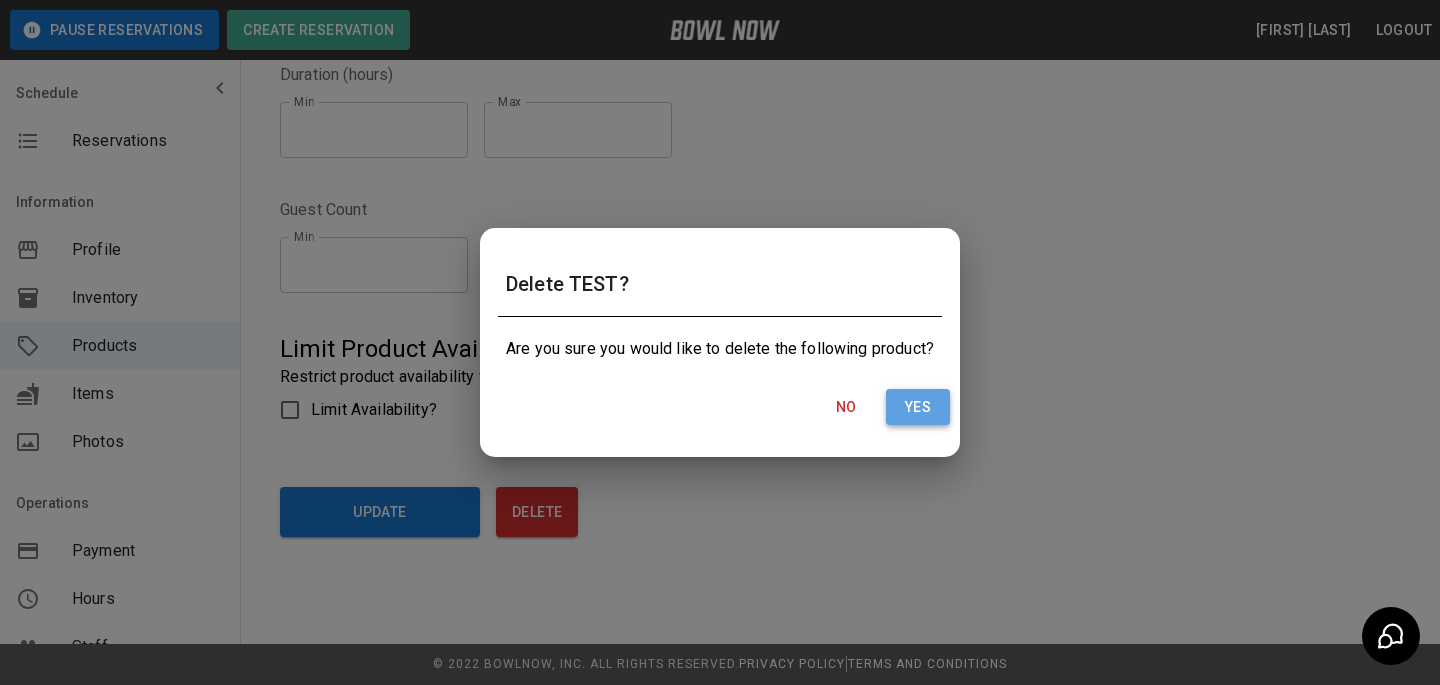 click on "Yes" at bounding box center [918, 407] 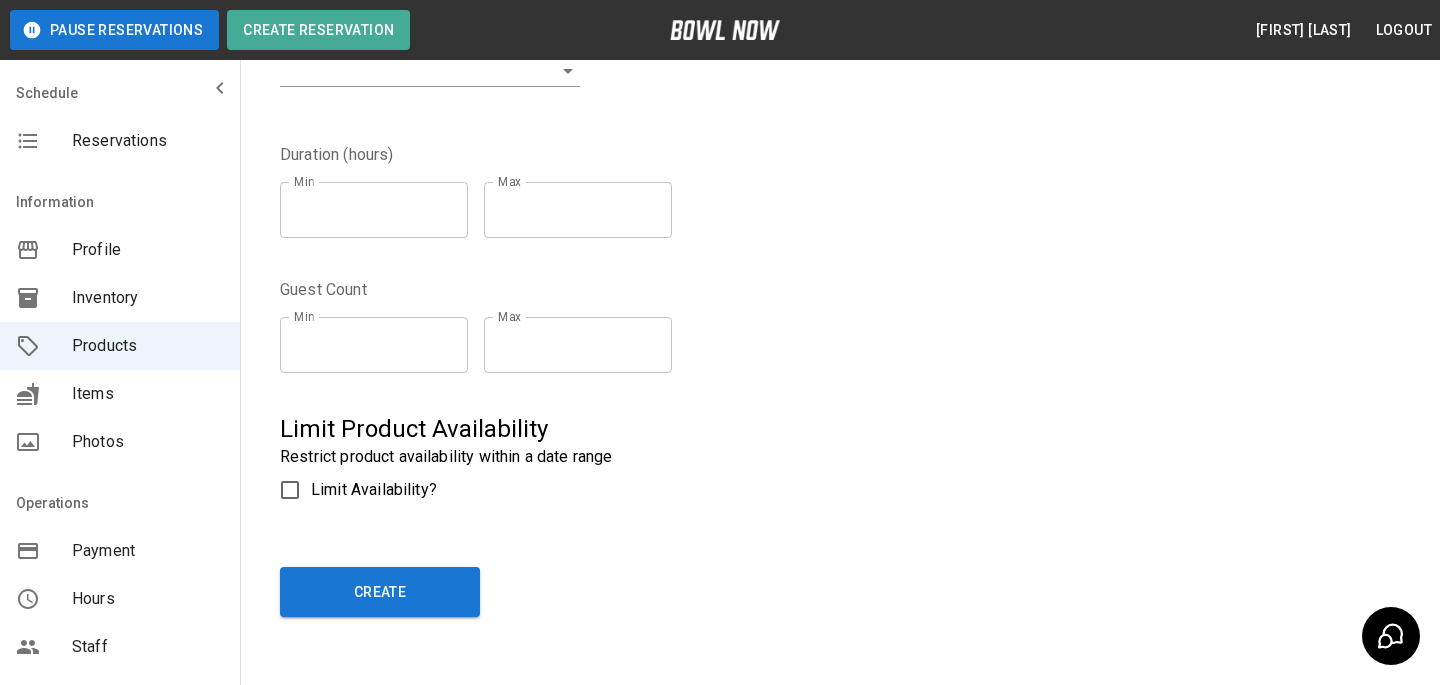 scroll, scrollTop: 0, scrollLeft: 0, axis: both 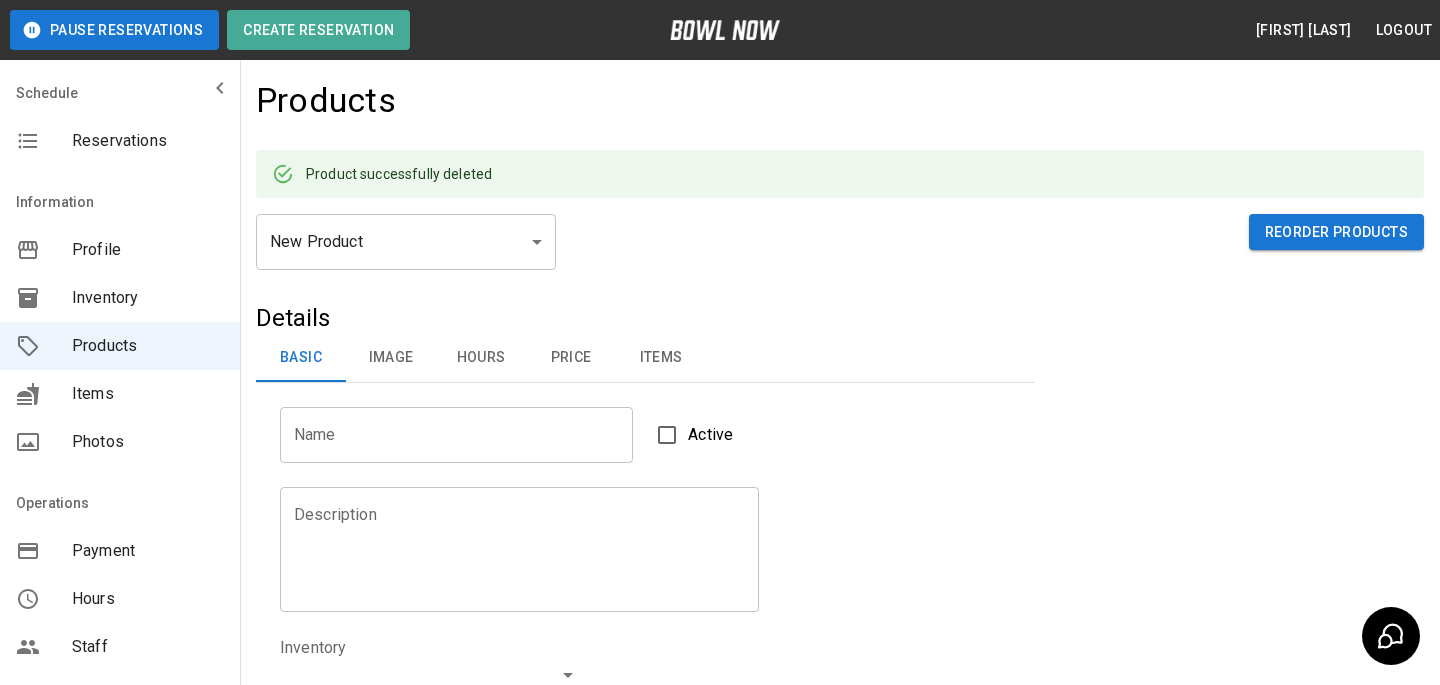 click on "**********" at bounding box center [720, 684] 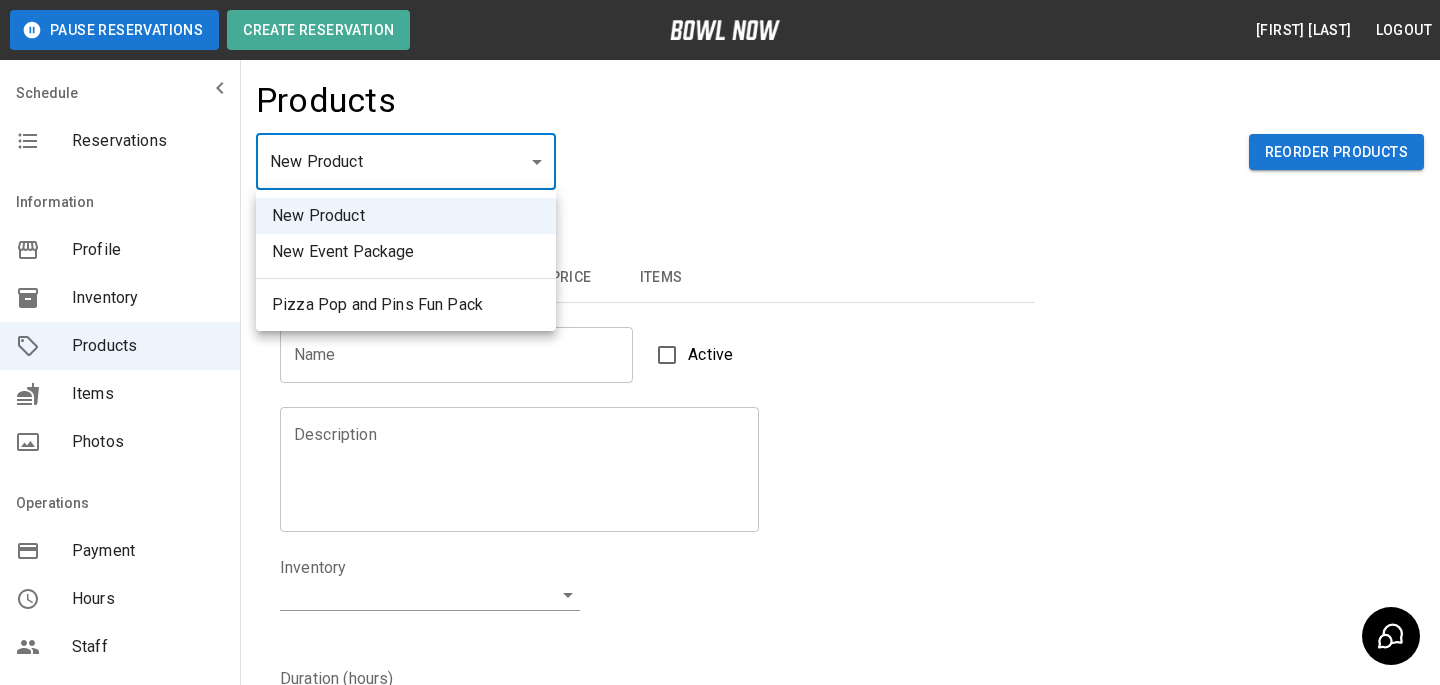 click on "New Event Package" at bounding box center [406, 252] 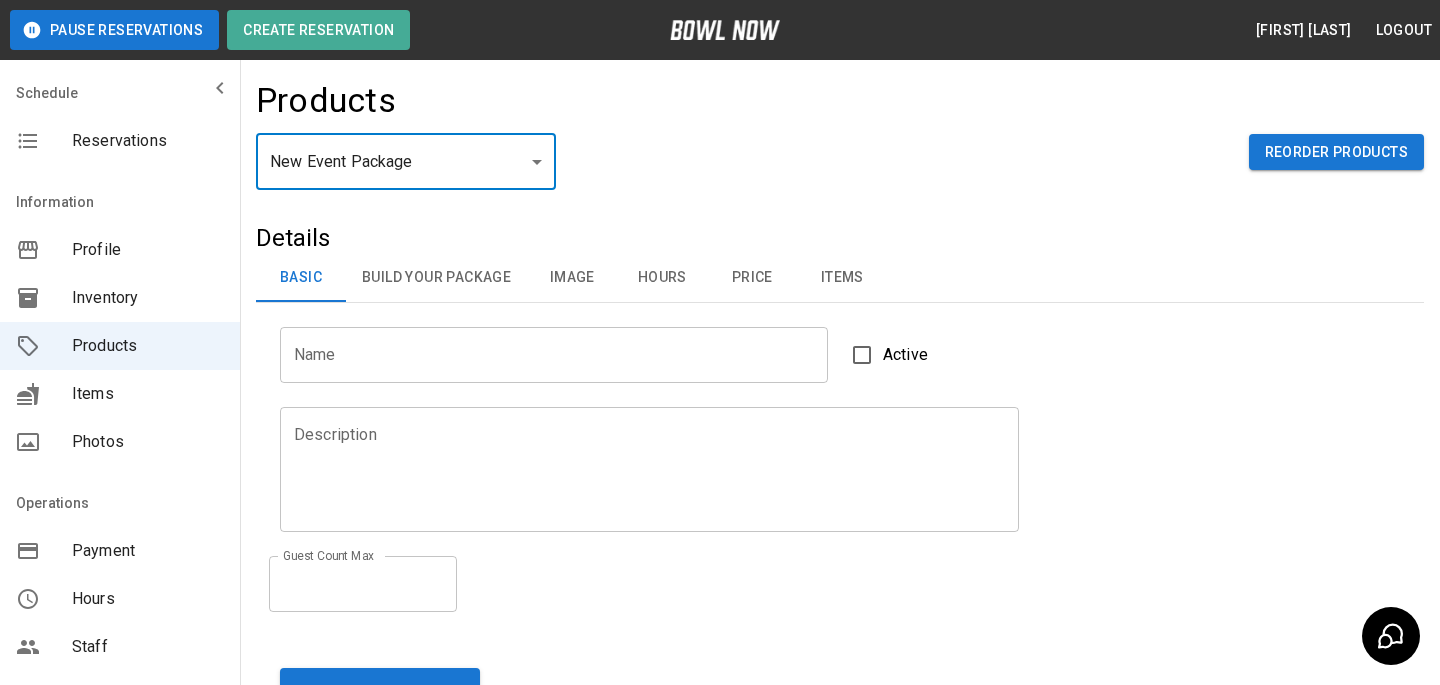 click on "Build Your Package" at bounding box center (436, 278) 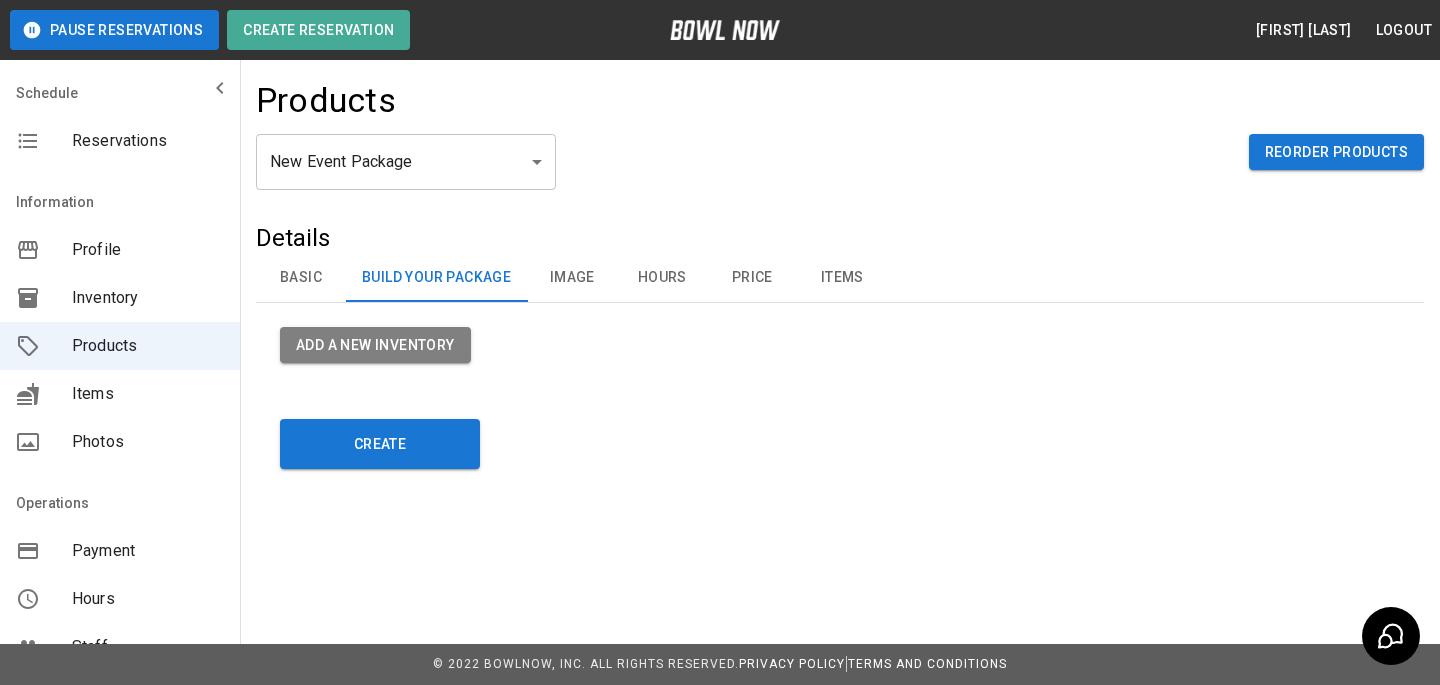 click on "Image" at bounding box center (572, 278) 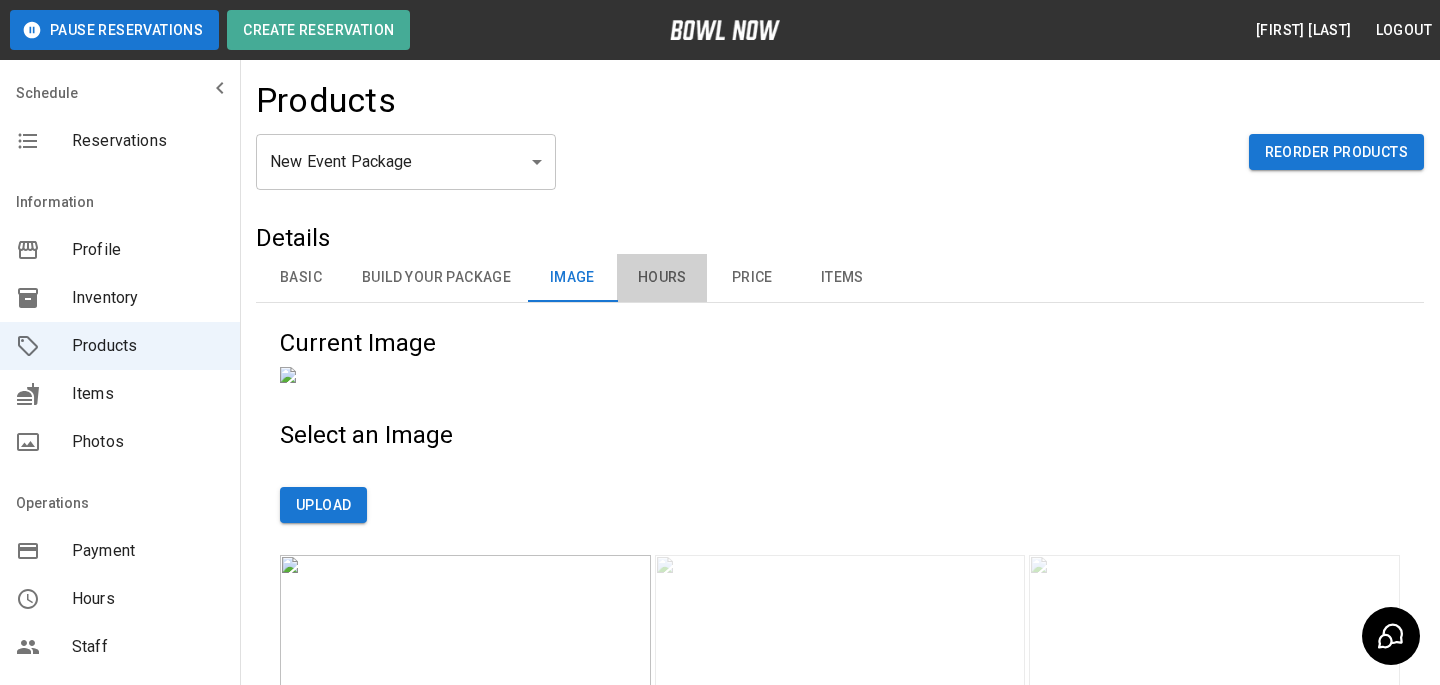 click on "Hours" at bounding box center (662, 278) 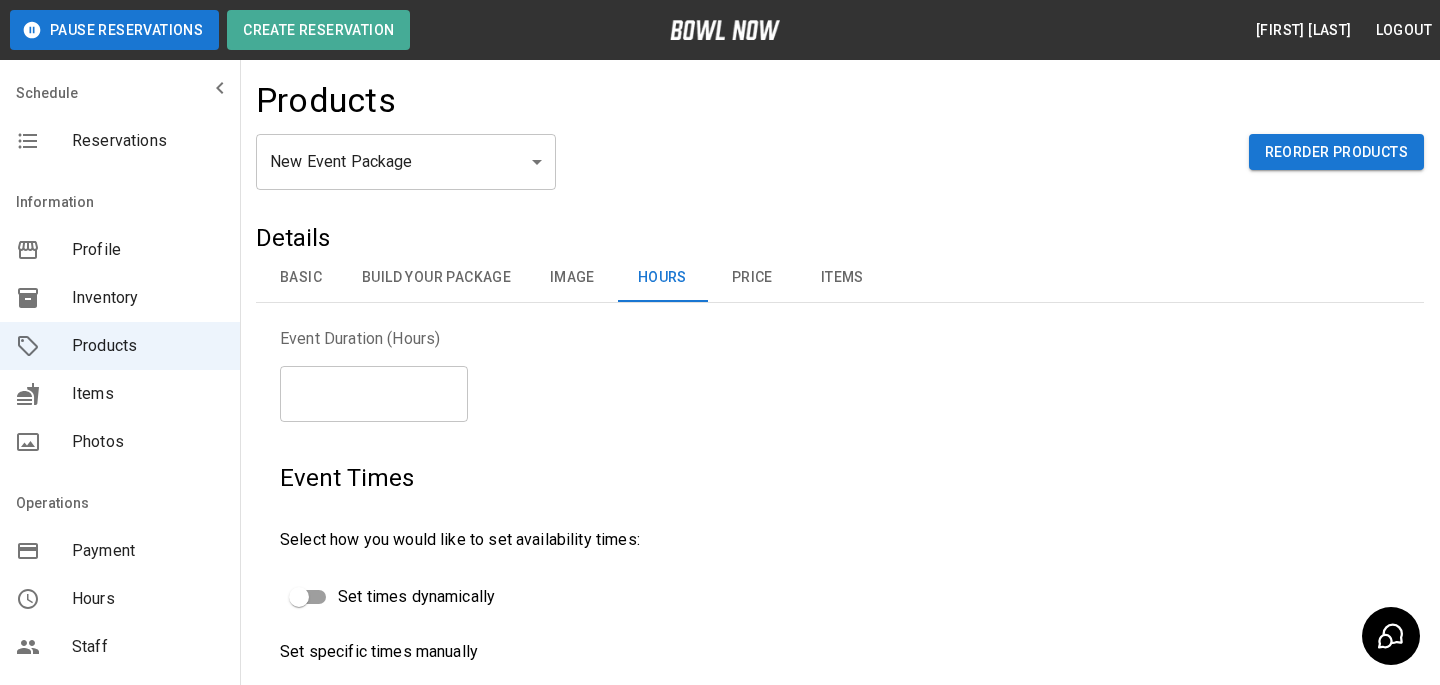 click on "Price" at bounding box center (752, 278) 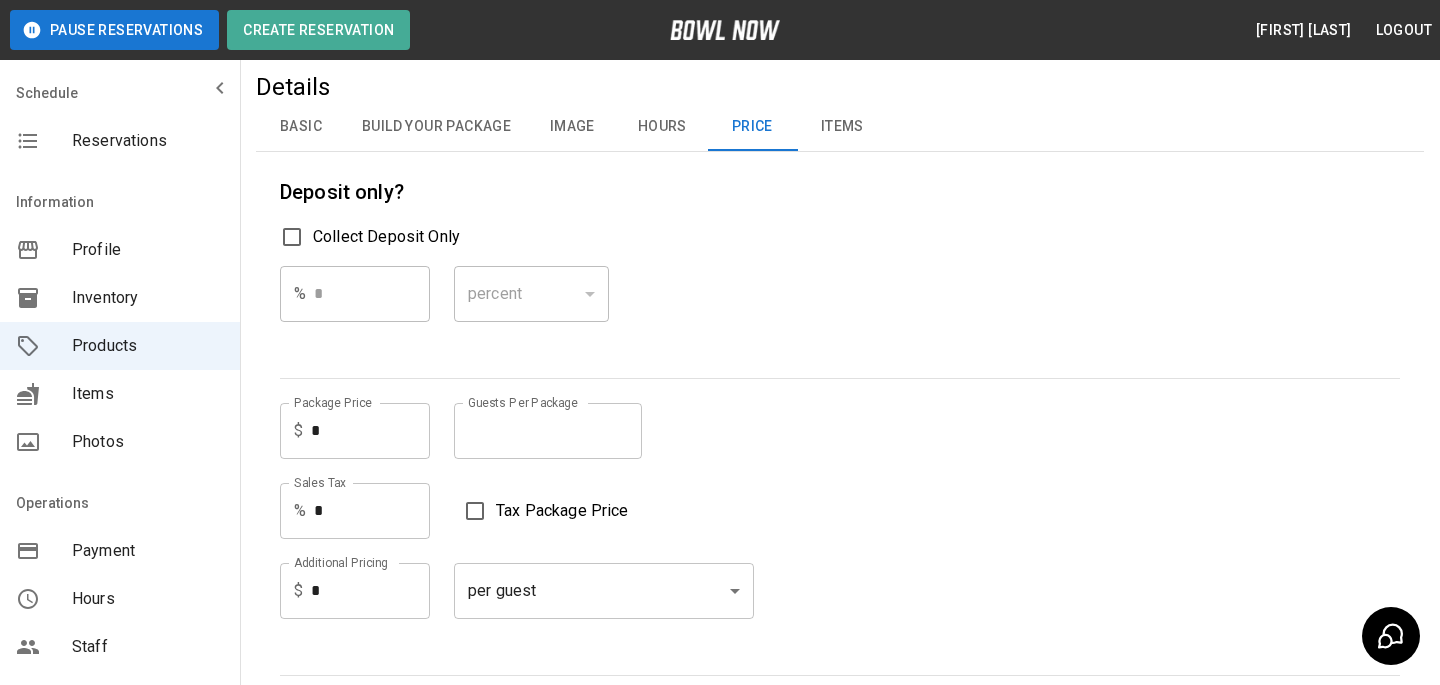scroll, scrollTop: 182, scrollLeft: 0, axis: vertical 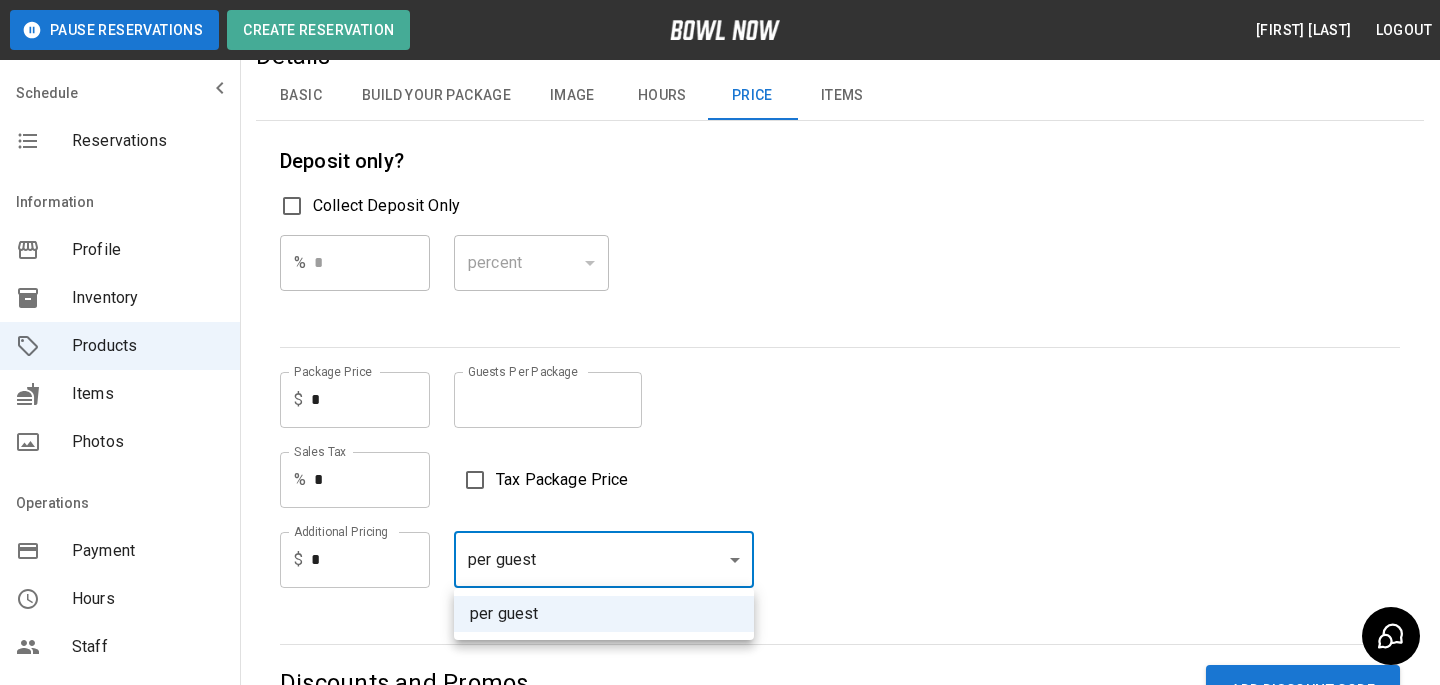 click on "Pause Reservations Create Reservation [NAME] Logout Schedule Reservations Information Profile Inventory Products Items Photos Operations Payment Hours Staff Help Reports Integrations Contacts User Account Products New Event Package ** ​ Reorder Products Details Basic Build Your Package Image Hours Price Items Name Name Active Description Description Guest Count Max * Guest Count Max Add a new Inventory Current Image Select an Image Upload   Event Duration (Hours) * ​ Event Times Select how you would like to set availability times: Set times dynamically Set specific times manually S M T W T F S Set Booking Cut Off Time Stop customers from booking this event package Set Booking Cut Off Time Limit Product Availability Restrict product availability within a date range Limit Availability? Deposit only? Collect Deposit Only % * ​ percent ******* ​ Package Price $ * Package Price Guests Per Package * Guests Per Package Sales Tax % * Sales Tax Tax Package Price Additional Pricing $ * Additional Pricing" at bounding box center (720, 411) 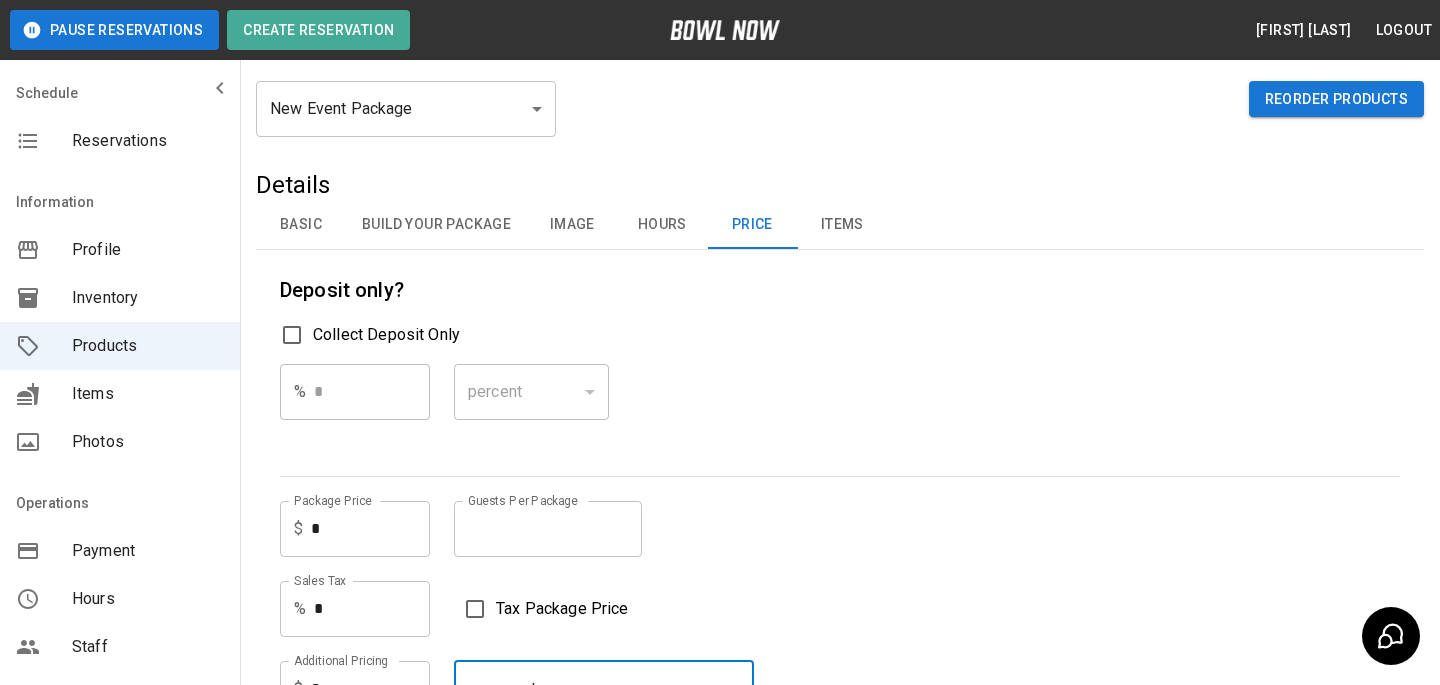 scroll, scrollTop: 0, scrollLeft: 0, axis: both 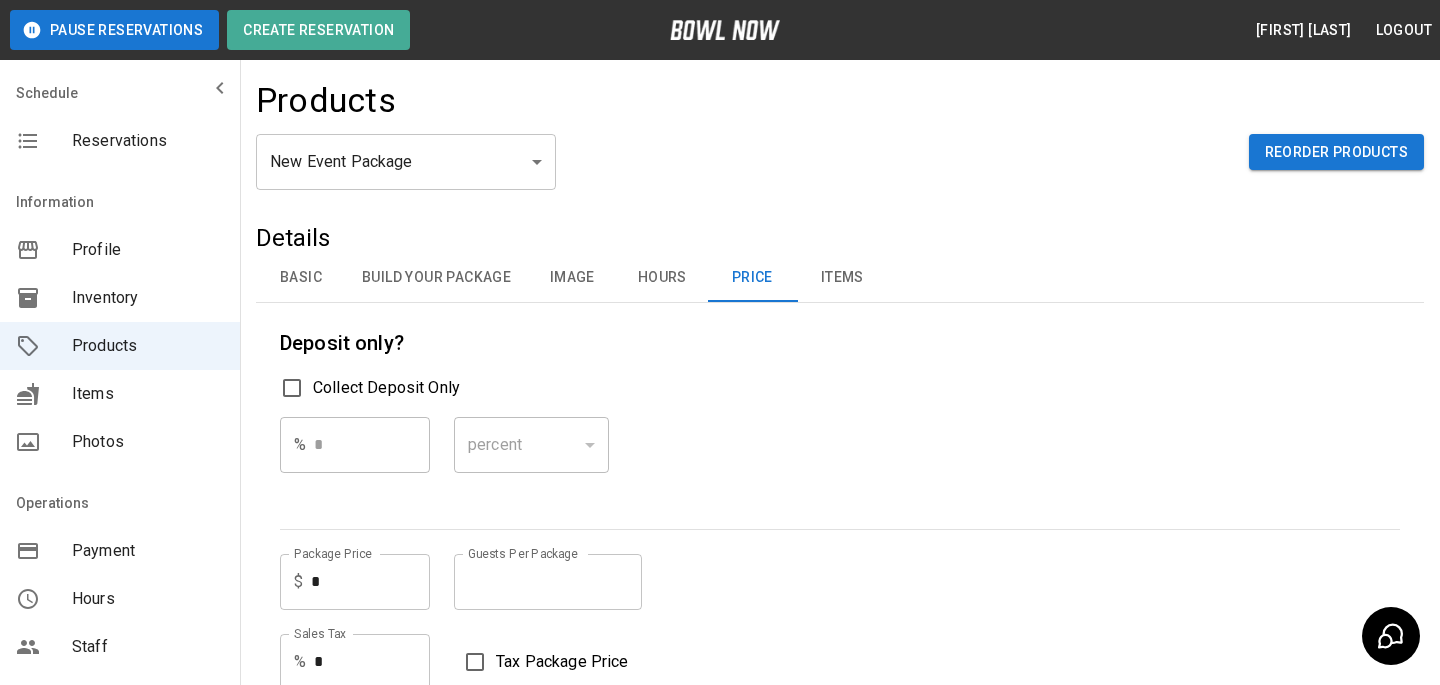 click on "Pause Reservations Create Reservation [NAME] Logout Schedule Reservations Information Profile Inventory Products Items Photos Operations Payment Hours Staff Help Reports Integrations Contacts User Account Products New Event Package ** ​ Reorder Products Details Basic Build Your Package Image Hours Price Items Name Name Active Description Description Guest Count Max * Guest Count Max Add a new Inventory Current Image Select an Image Upload   Event Duration (Hours) * ​ Event Times Select how you would like to set availability times: Set times dynamically Set specific times manually S M T W T F S Set Booking Cut Off Time Stop customers from booking this event package Set Booking Cut Off Time Limit Product Availability Restrict product availability within a date range Limit Availability? Deposit only? Collect Deposit Only % * ​ percent ******* ​ Package Price $ * Package Price Guests Per Package * Guests Per Package Sales Tax % * Sales Tax Tax Package Price Additional Pricing $ * Additional Pricing" at bounding box center [720, 593] 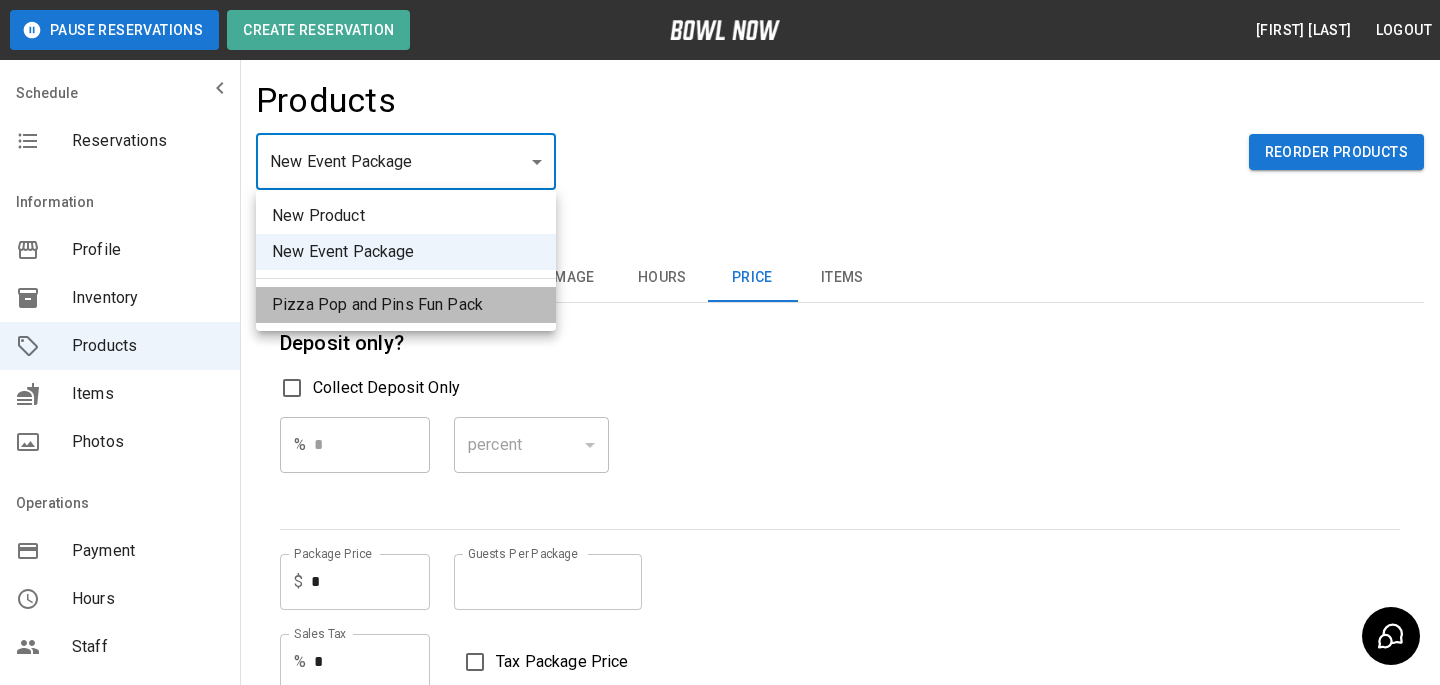 click on "Pizza Pop and Pins Fun Pack" at bounding box center (406, 305) 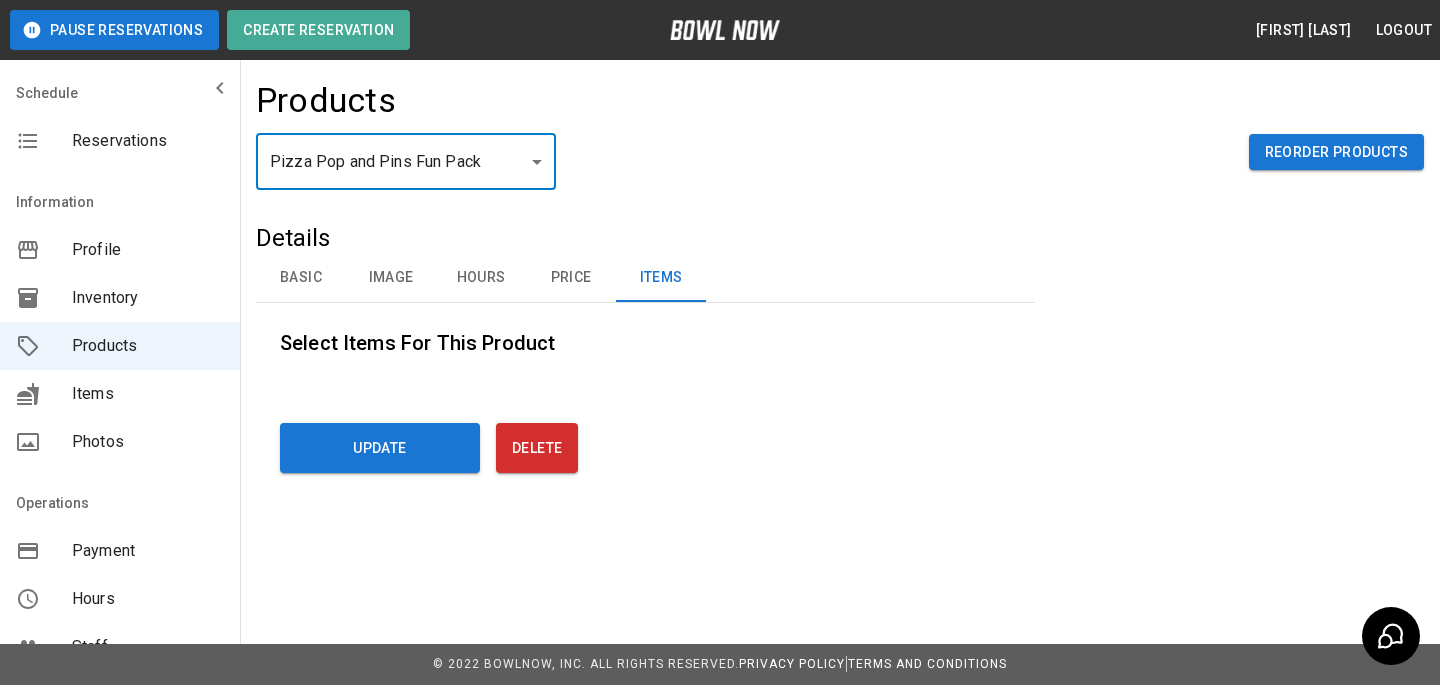 click on "Price" at bounding box center [571, 278] 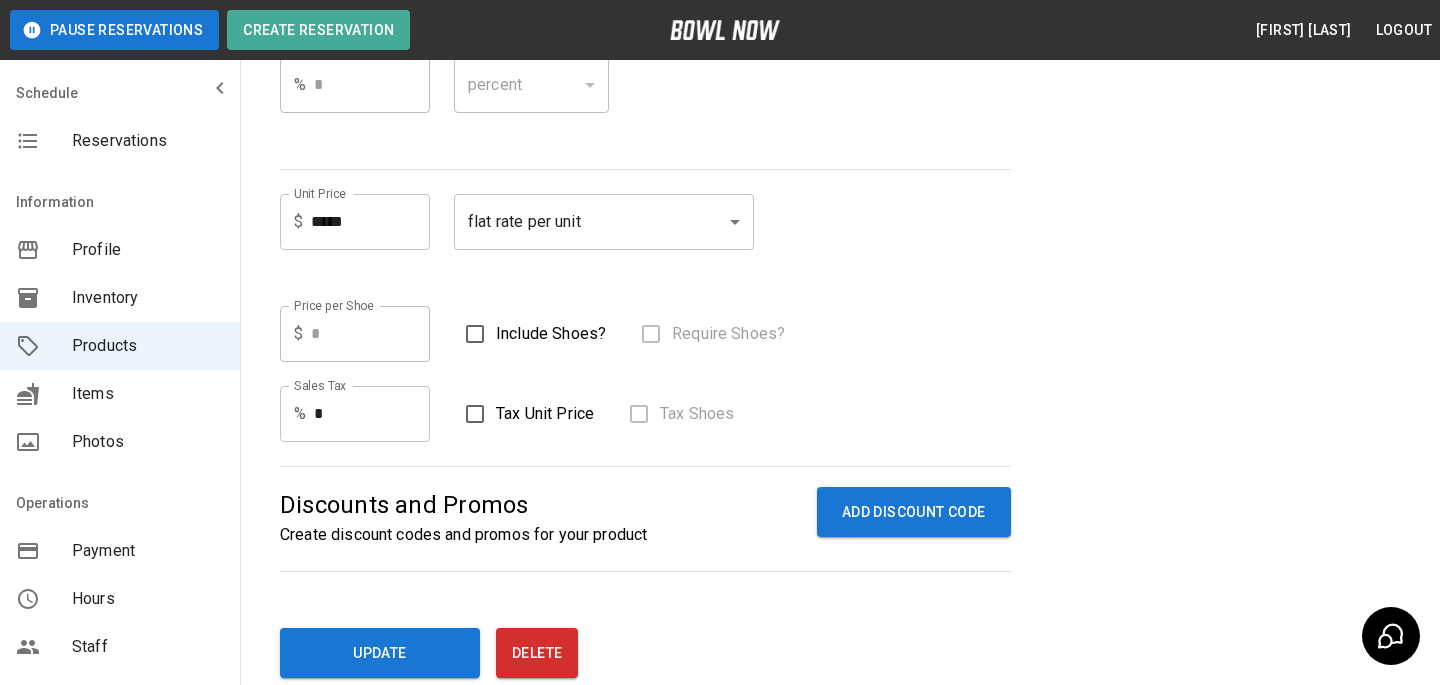 scroll, scrollTop: 0, scrollLeft: 0, axis: both 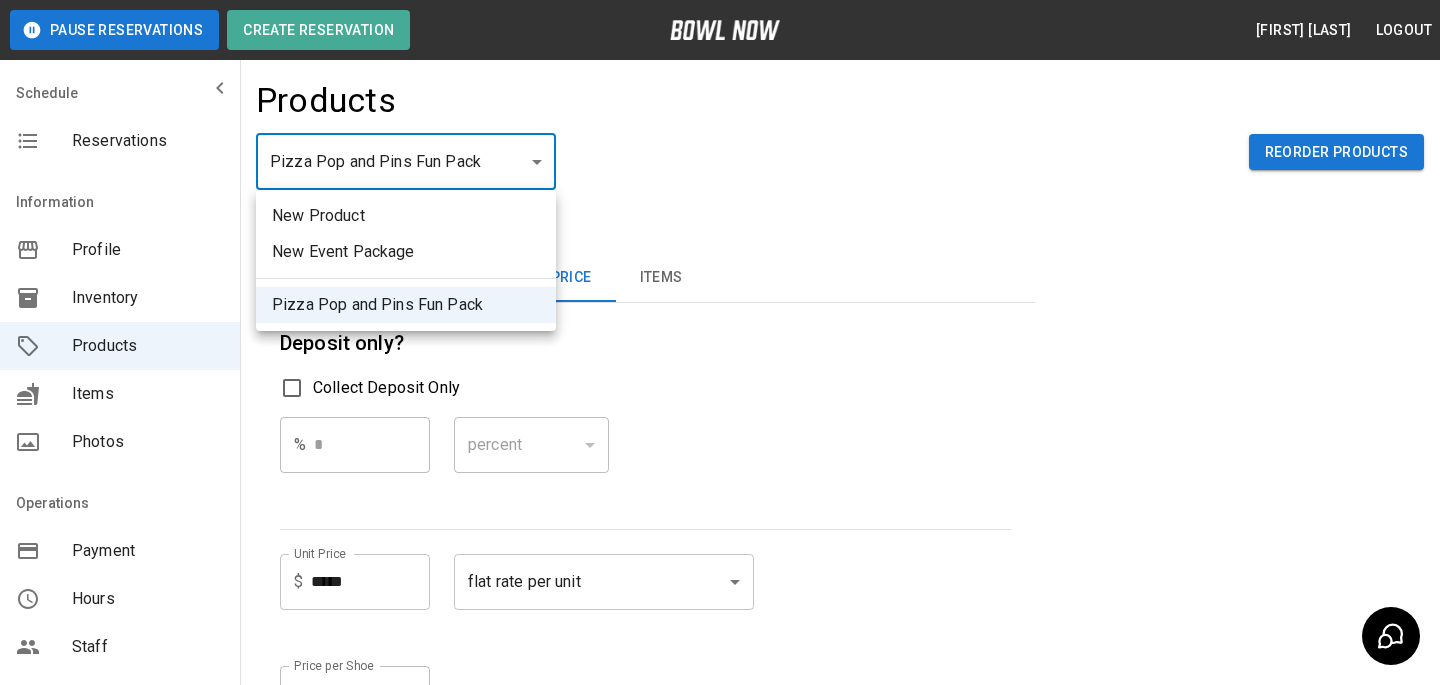 click on "[PRODUCT] [PRODUCT] [PRODUCT]" at bounding box center (720, 680) 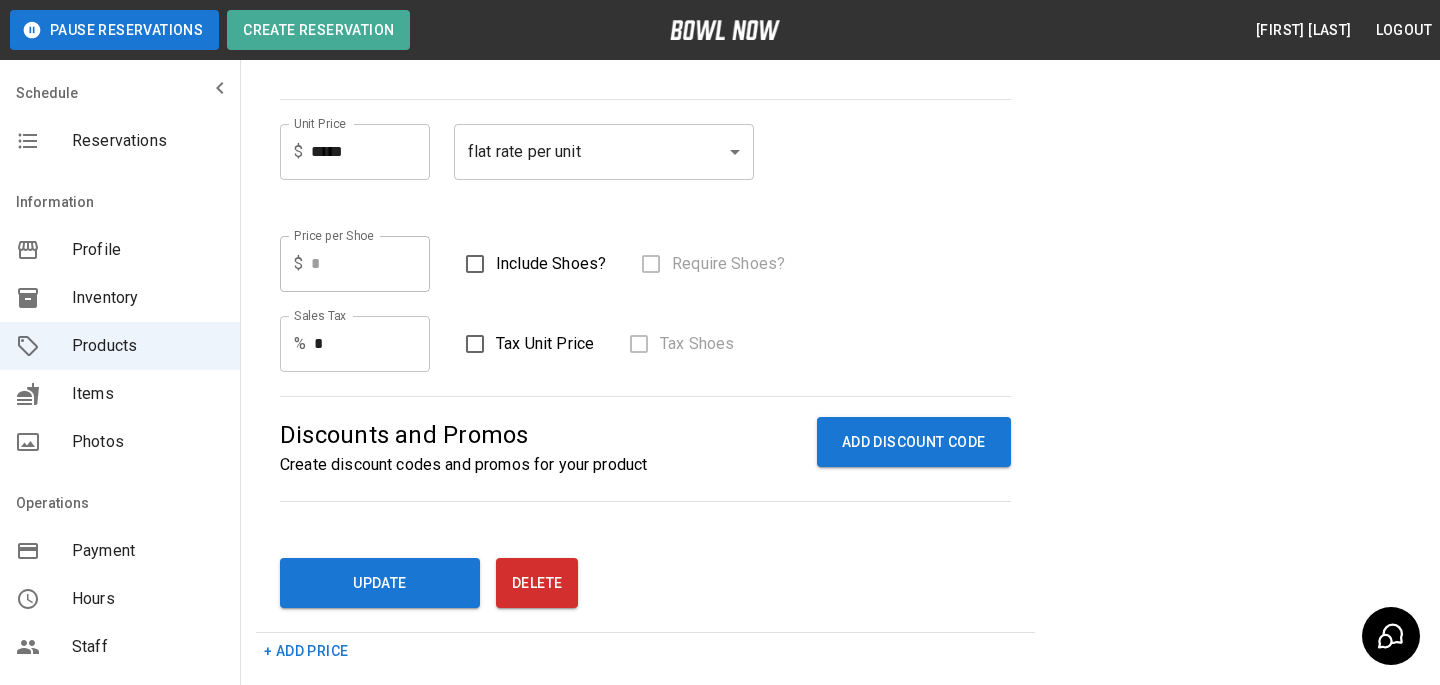 scroll, scrollTop: 0, scrollLeft: 0, axis: both 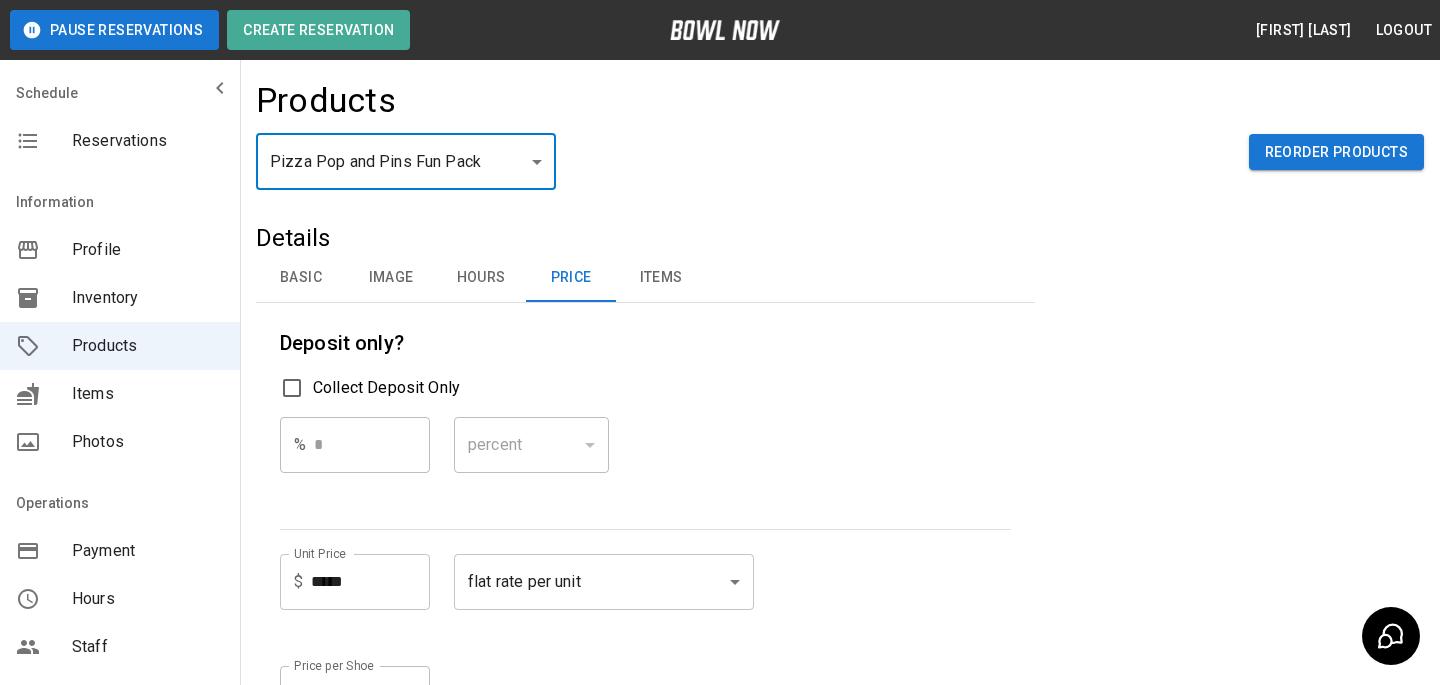 click on "Basic" at bounding box center [301, 278] 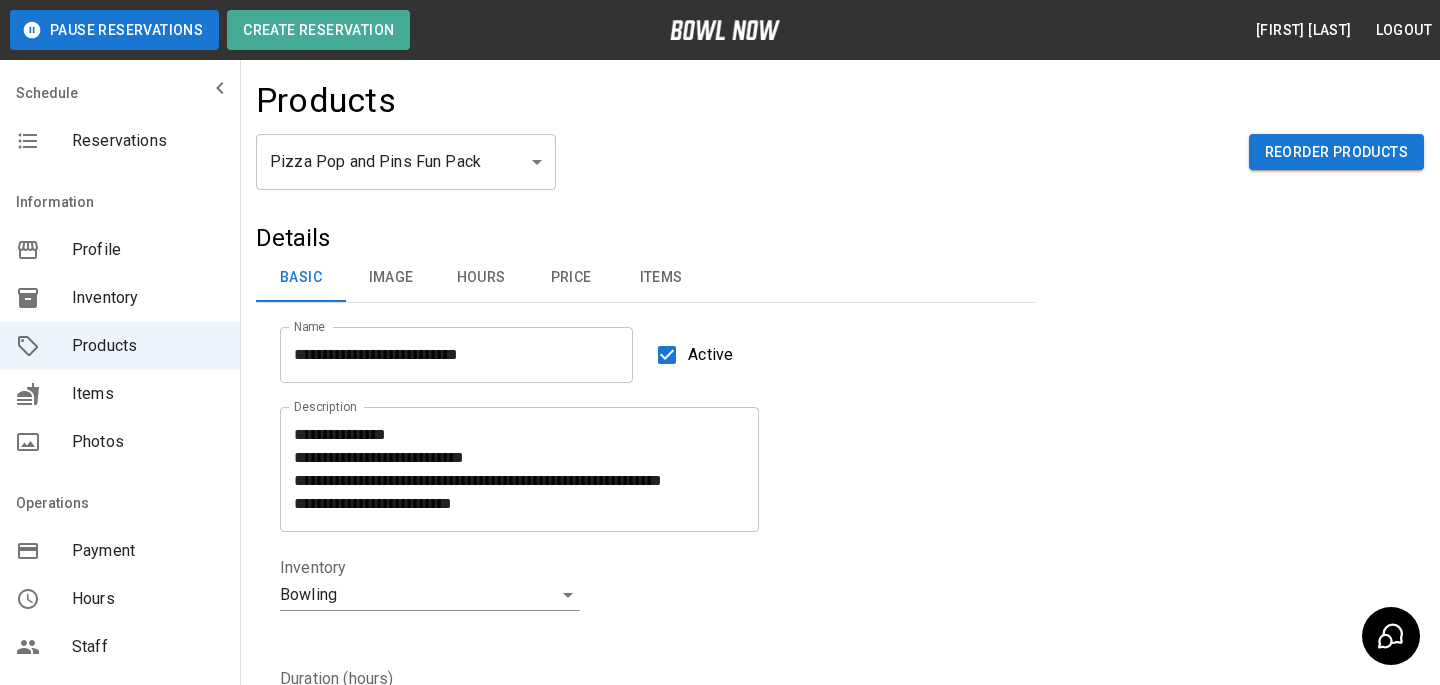 scroll, scrollTop: 604, scrollLeft: 0, axis: vertical 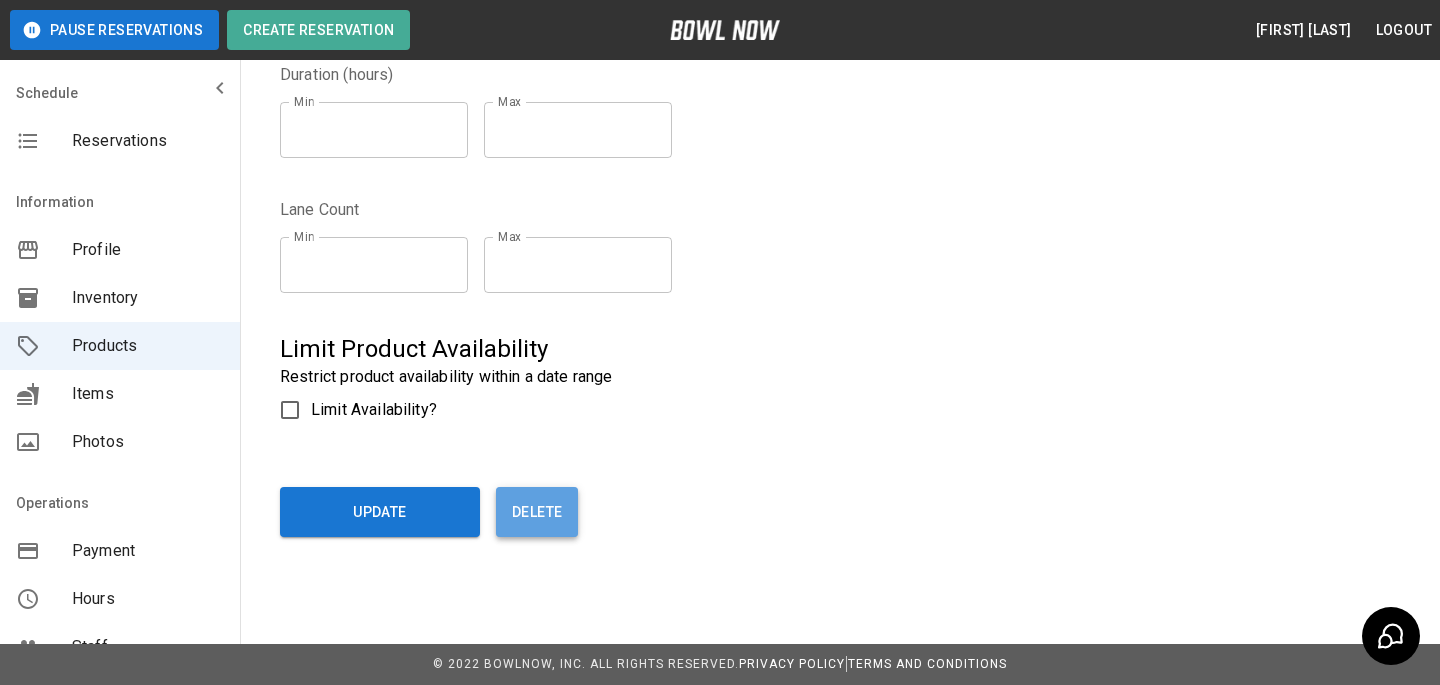 click on "Delete" at bounding box center [537, 512] 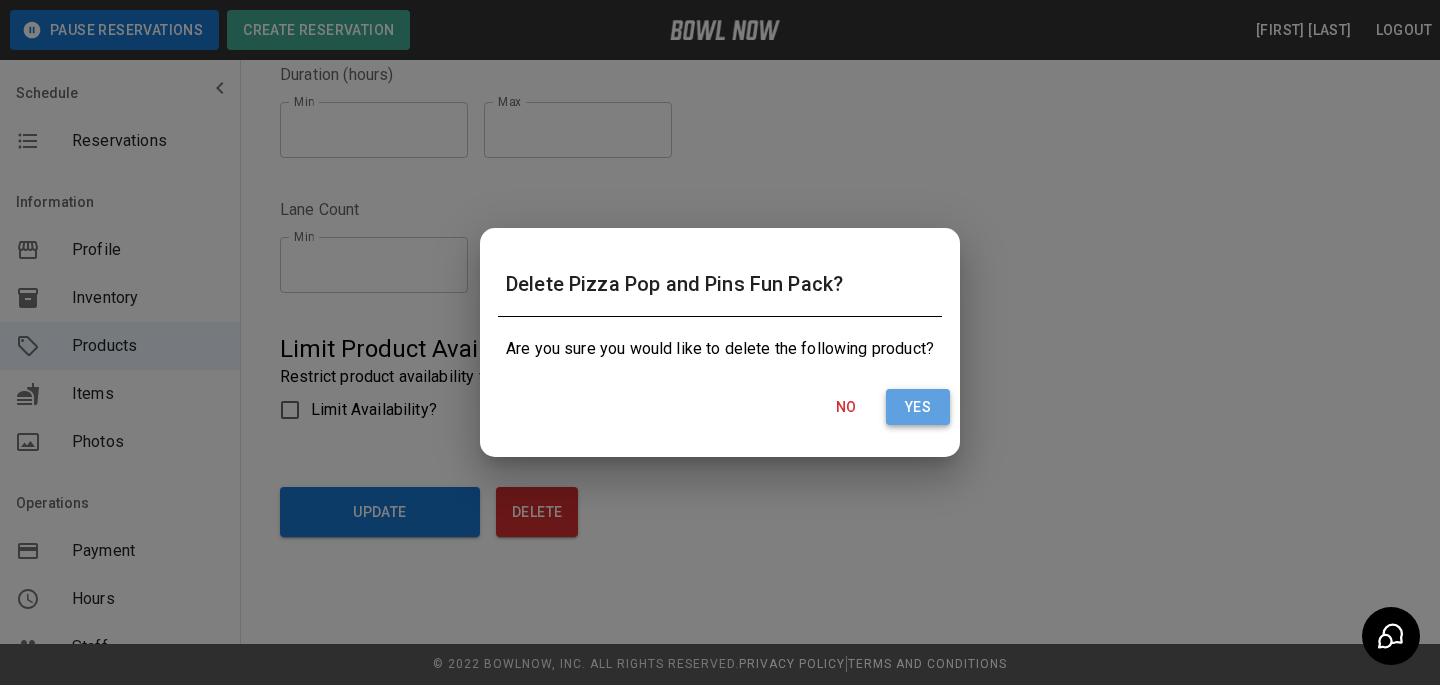 click on "Yes" at bounding box center [918, 407] 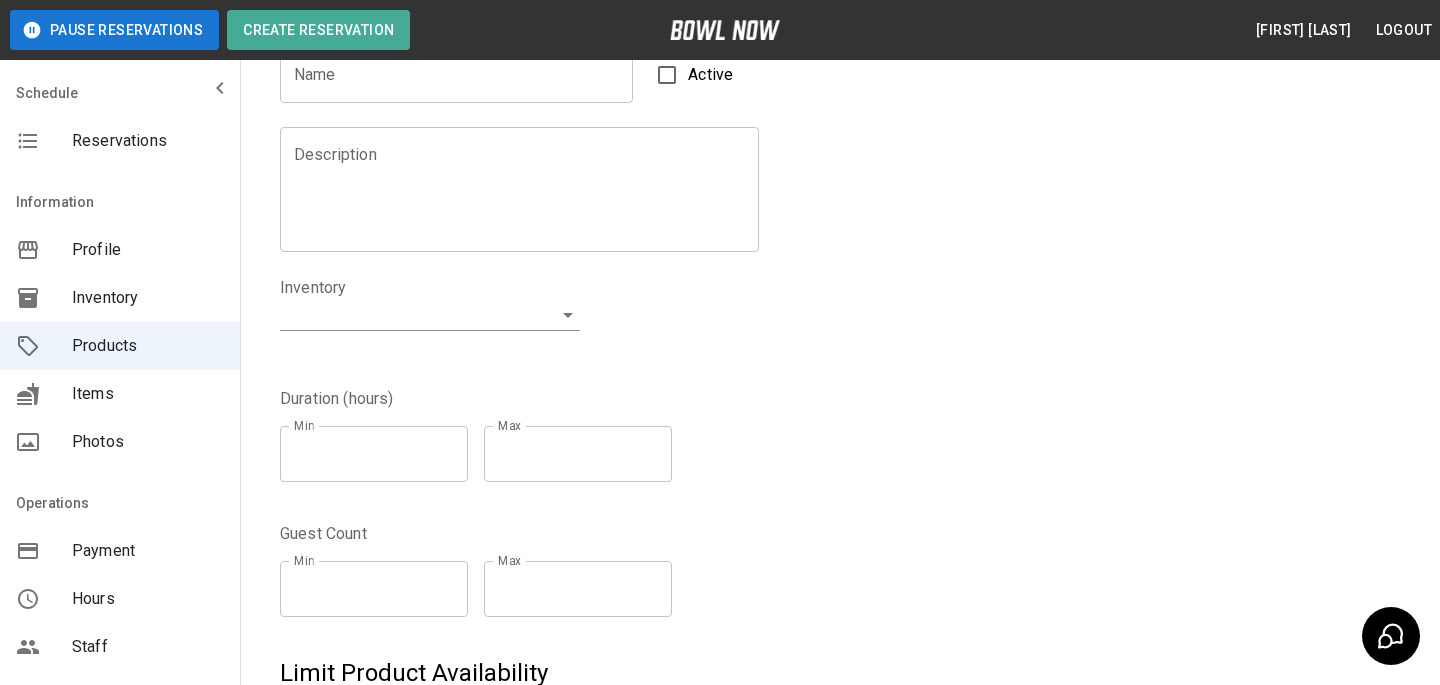 scroll, scrollTop: 15, scrollLeft: 0, axis: vertical 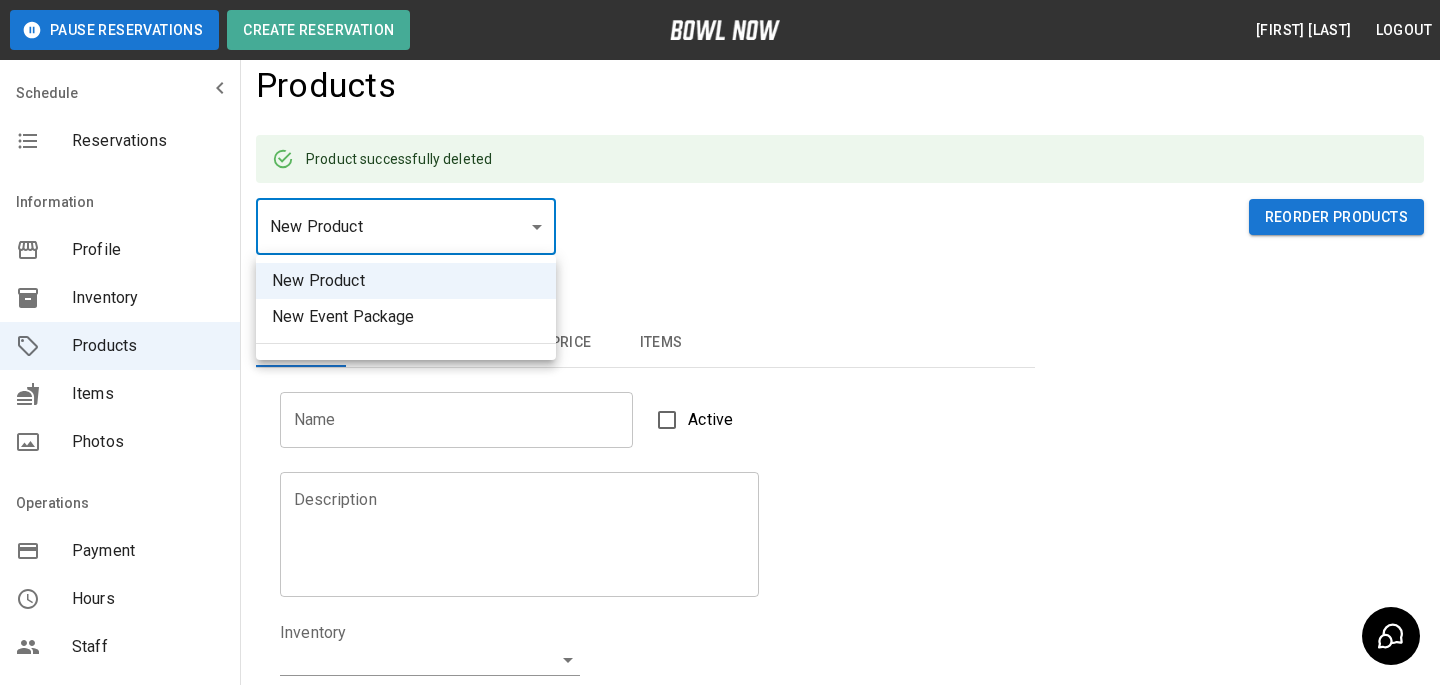 click on "**********" at bounding box center [720, 669] 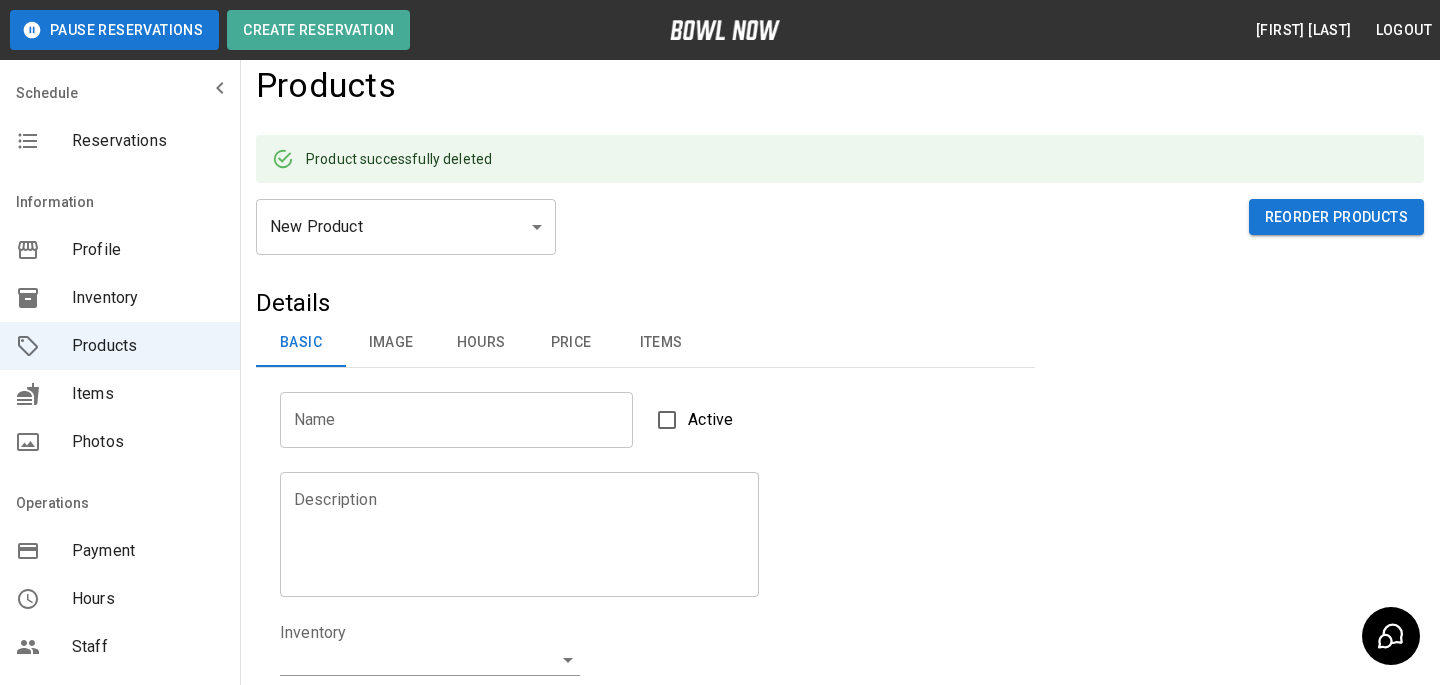 click on "**********" at bounding box center (840, 647) 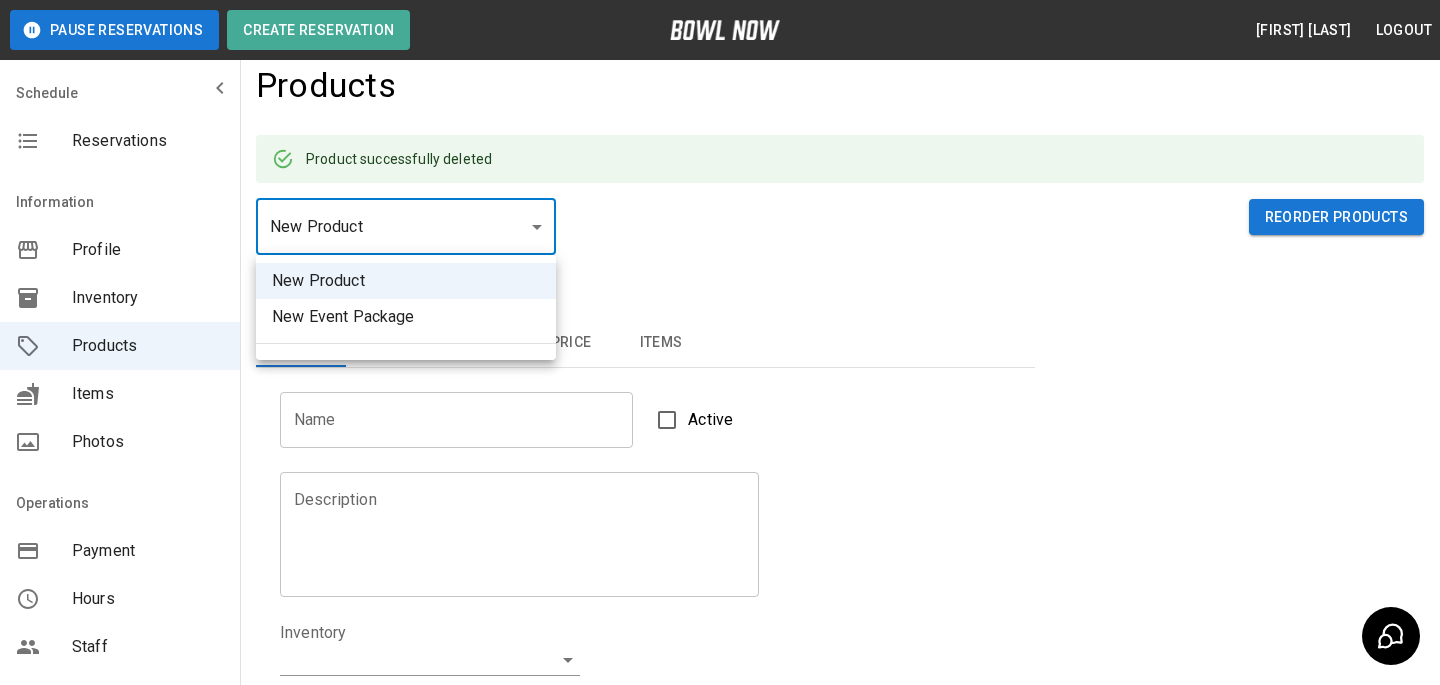 click on "**********" at bounding box center (720, 669) 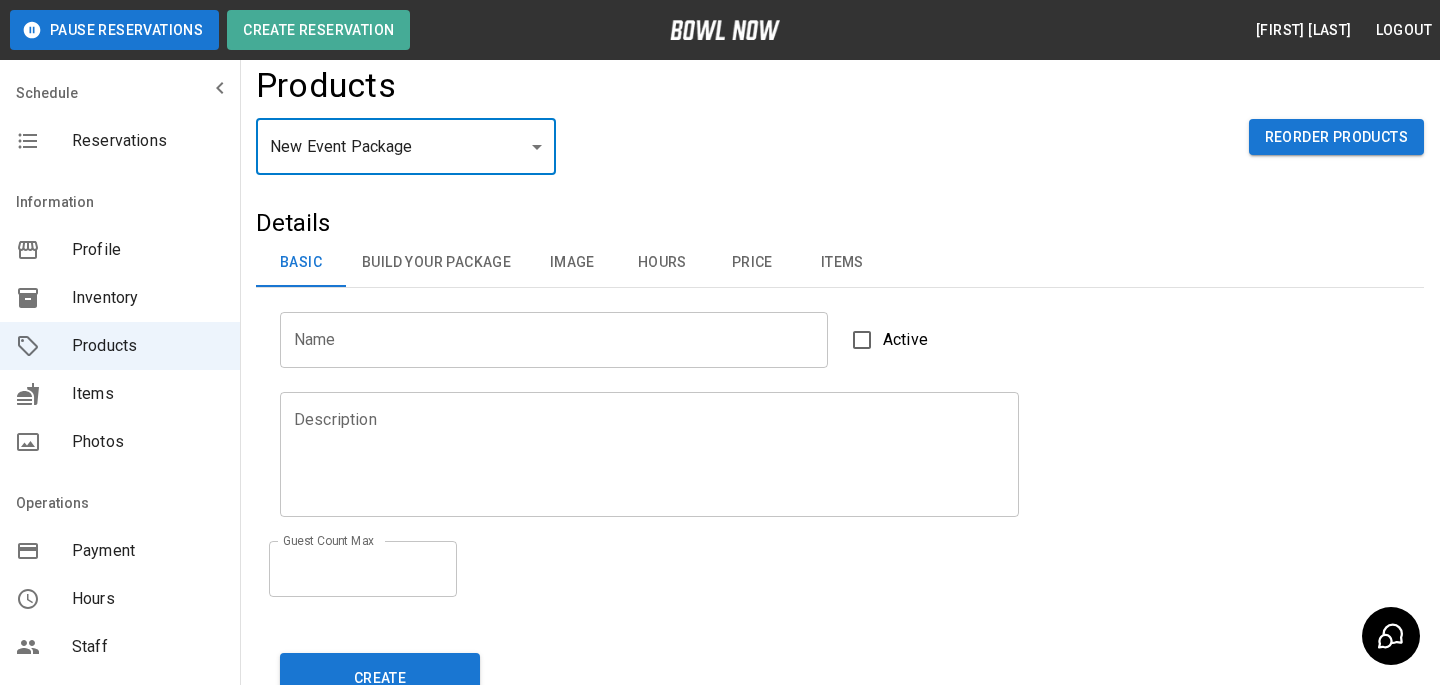scroll, scrollTop: 0, scrollLeft: 0, axis: both 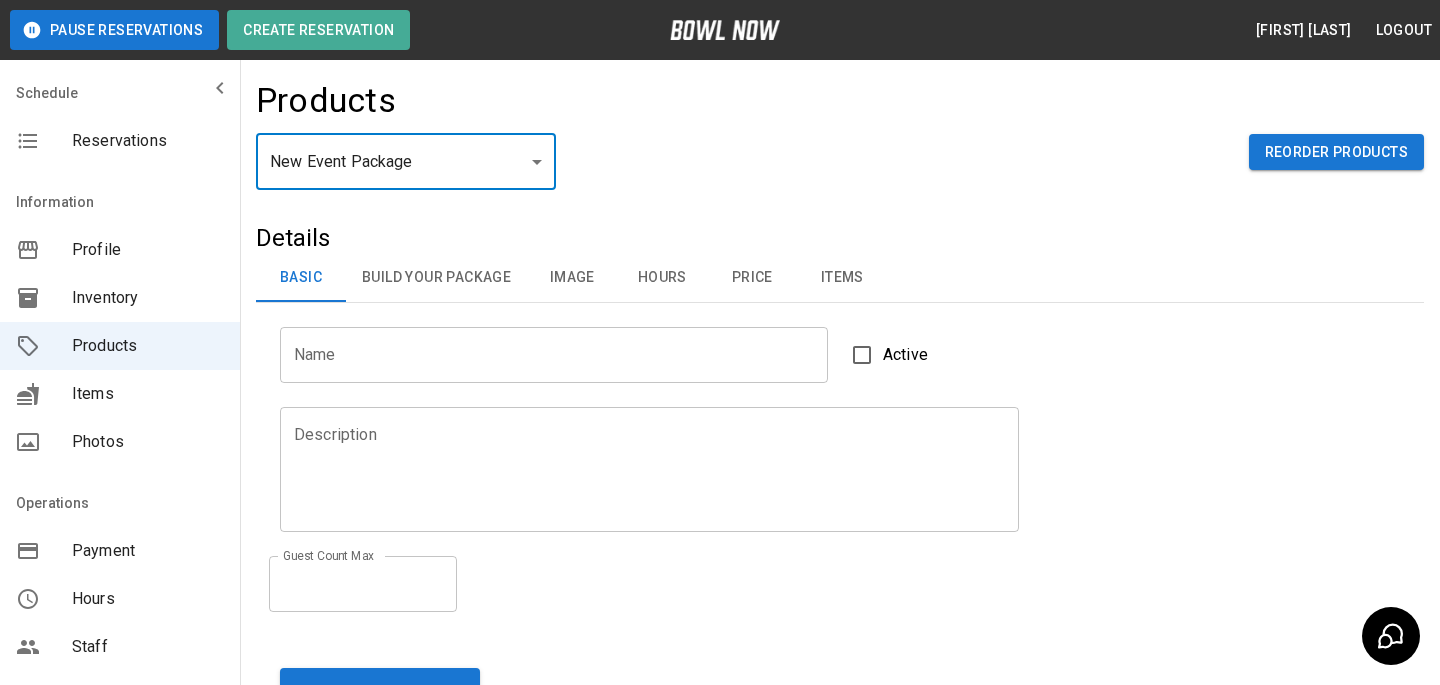 click on "Profile" at bounding box center [148, 250] 